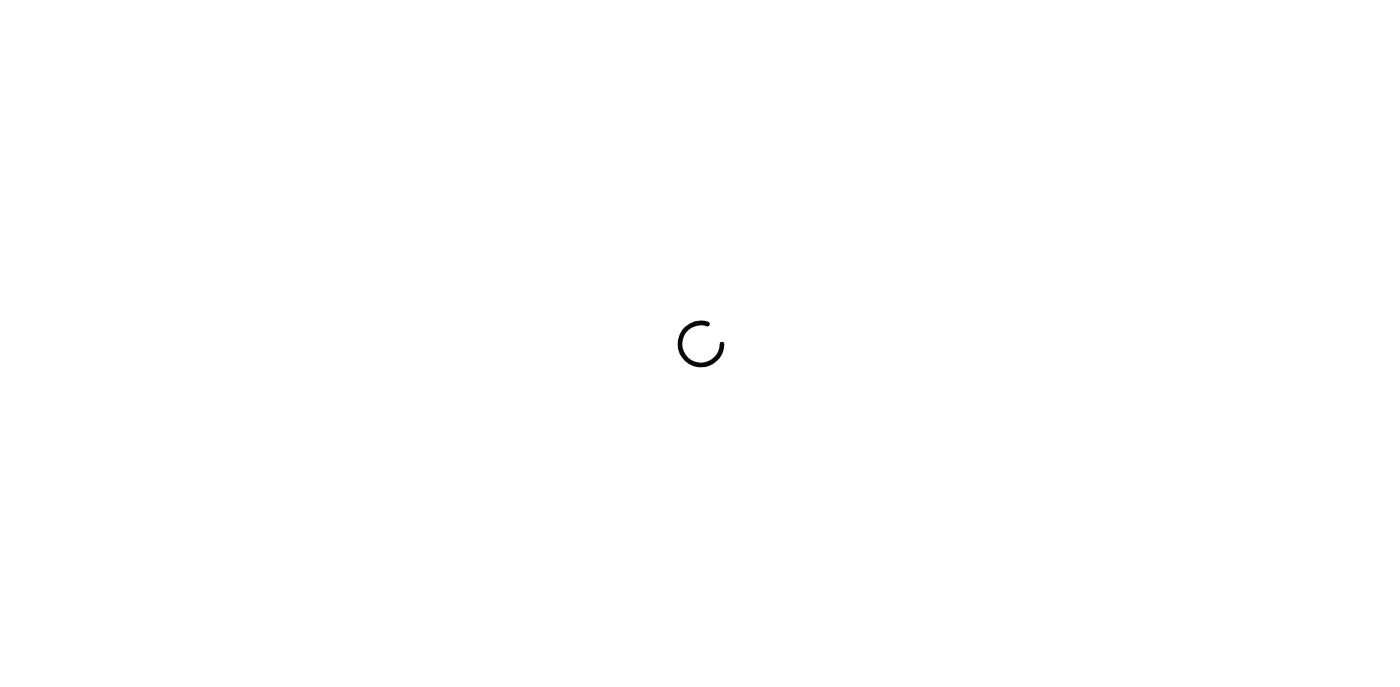 scroll, scrollTop: 0, scrollLeft: 0, axis: both 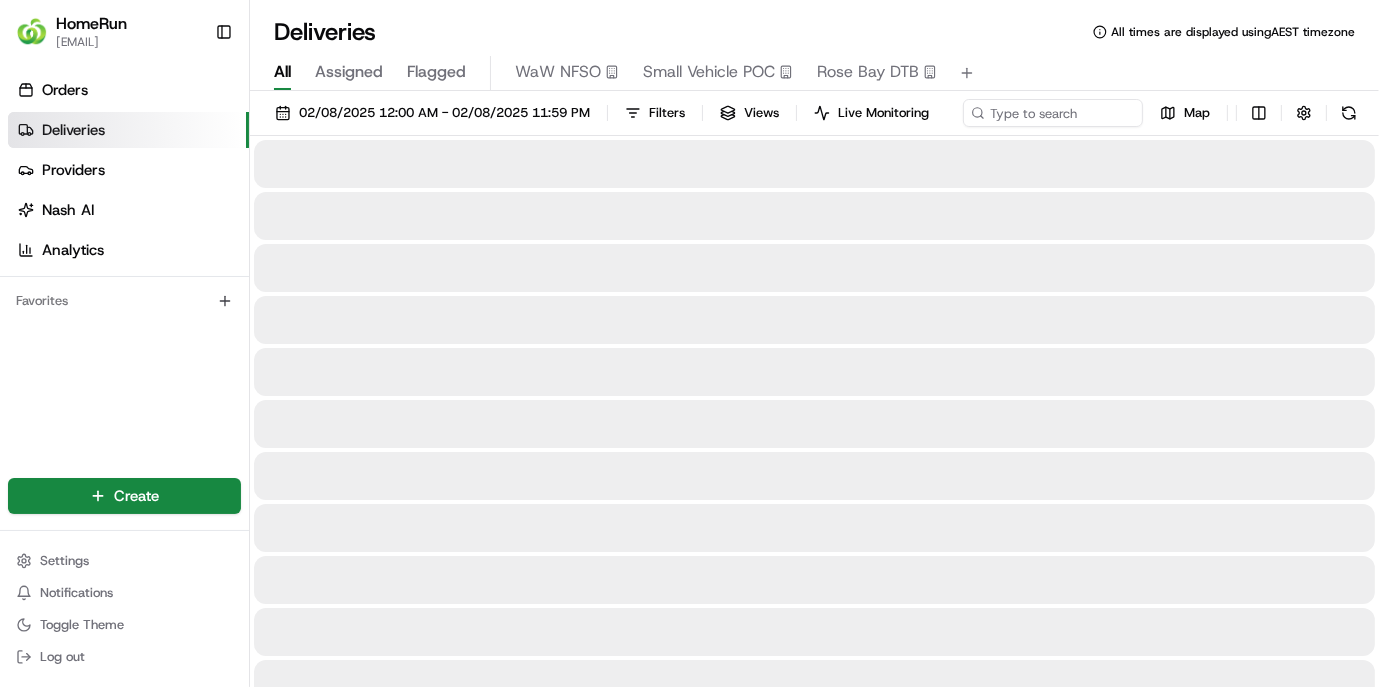 click on "All" at bounding box center (282, 72) 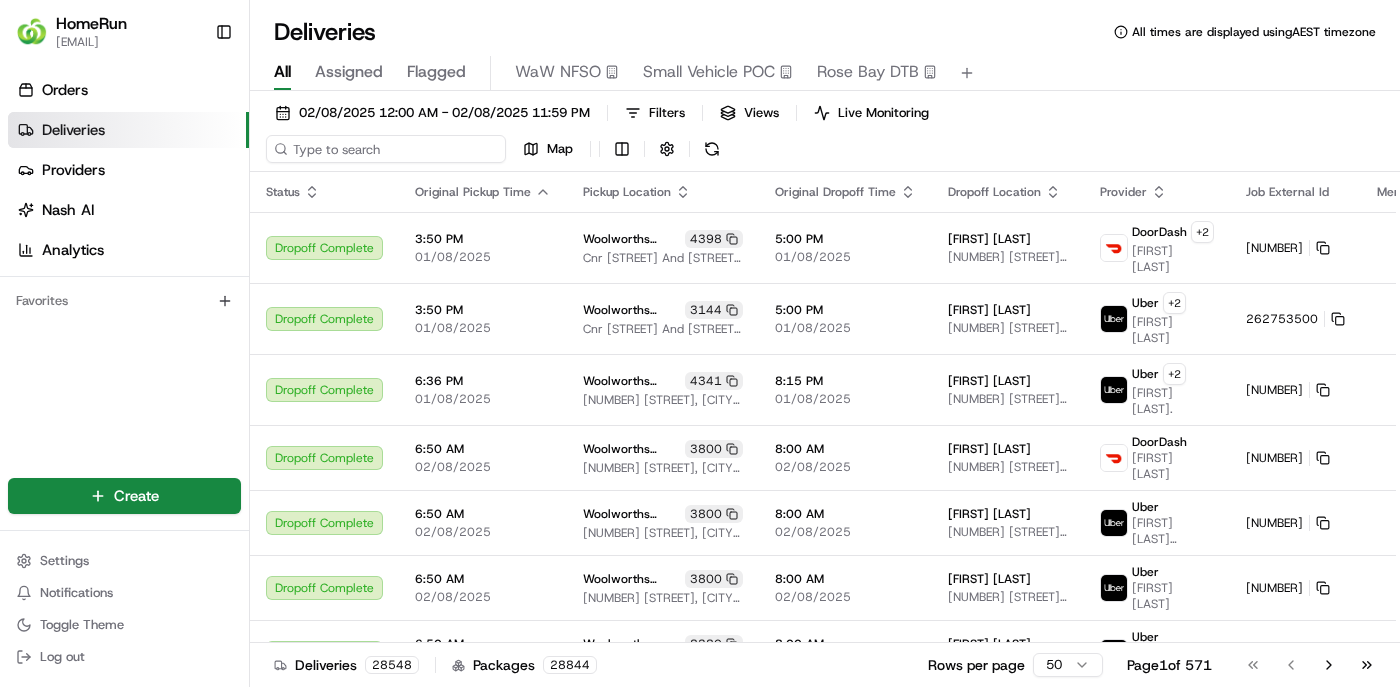 click on "02/08/2025 12:00 AM - 02/08/2025 11:59 PM Filters Views Live Monitoring Map" at bounding box center (825, 135) 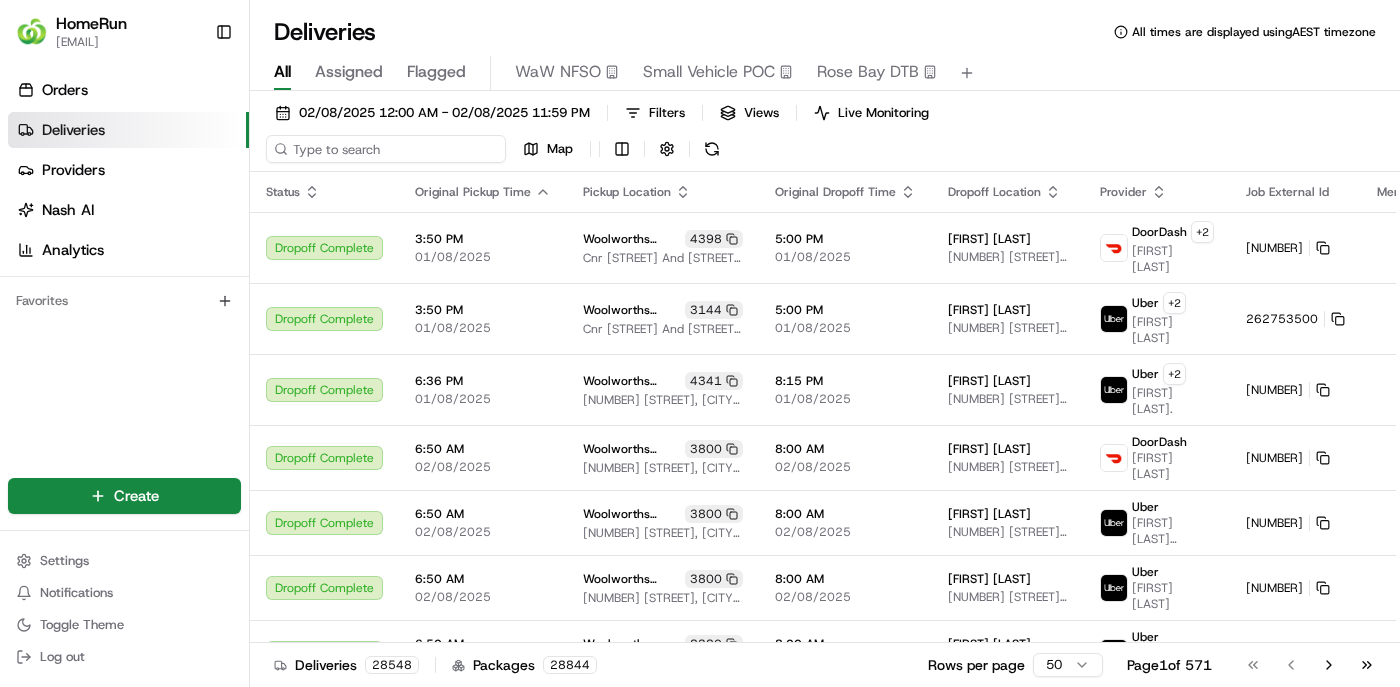paste on "261943909" 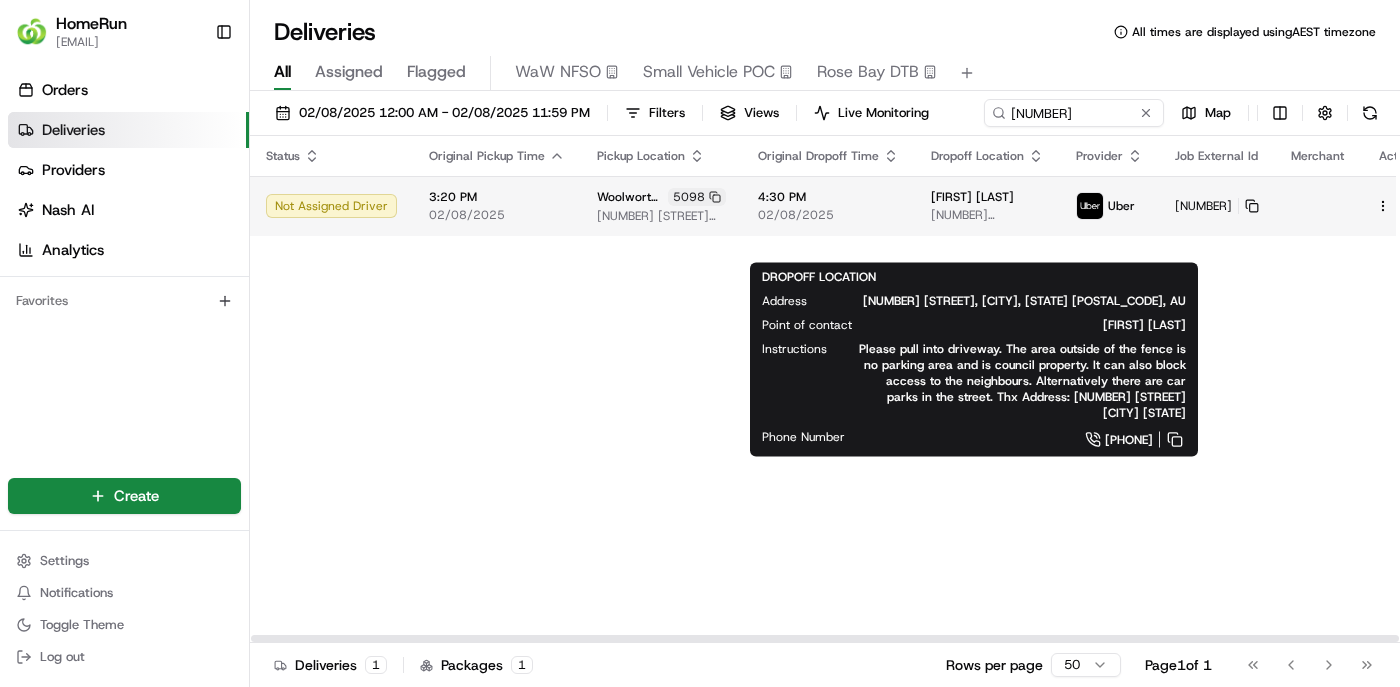 click on "HomeRun slea'aga@woolworths.com.au Toggle Sidebar Orders Deliveries Providers Nash AI Analytics Favorites Main Menu Members & Organization Organization Users Roles Preferences Customization Tracking Orchestration Automations Dispatch Strategy Optimization Strategy Locations Pickup Locations Dropoff Locations Billing Billing Refund Requests Integrations Notification Triggers Webhooks API Keys Request Logs Create Settings Notifications Toggle Theme Log out Deliveries All times are displayed using  AEST   timezone All Assigned Flagged WaW NFSO Small Vehicle POC Rose Bay DTB 02/08/2025 12:00 AM - 02/08/2025 11:59 PM Filters Views Live Monitoring 261943909 Map Status Original Pickup Time Pickup Location Original Dropoff Time Dropoff Location Provider Job External Id Merchant Action Not Assigned Driver 3:20 PM 02/08/2025 Woolworths Mount Barker South 5098 239 Wellington Rd Mt Barker 5251, Mount Barker, SA 5251, AU 4:30 PM 02/08/2025 Jess Stewart-venables 27 Fiora Ct, Littlehampton, SA 5250, AU Uber 1 1" at bounding box center [700, 343] 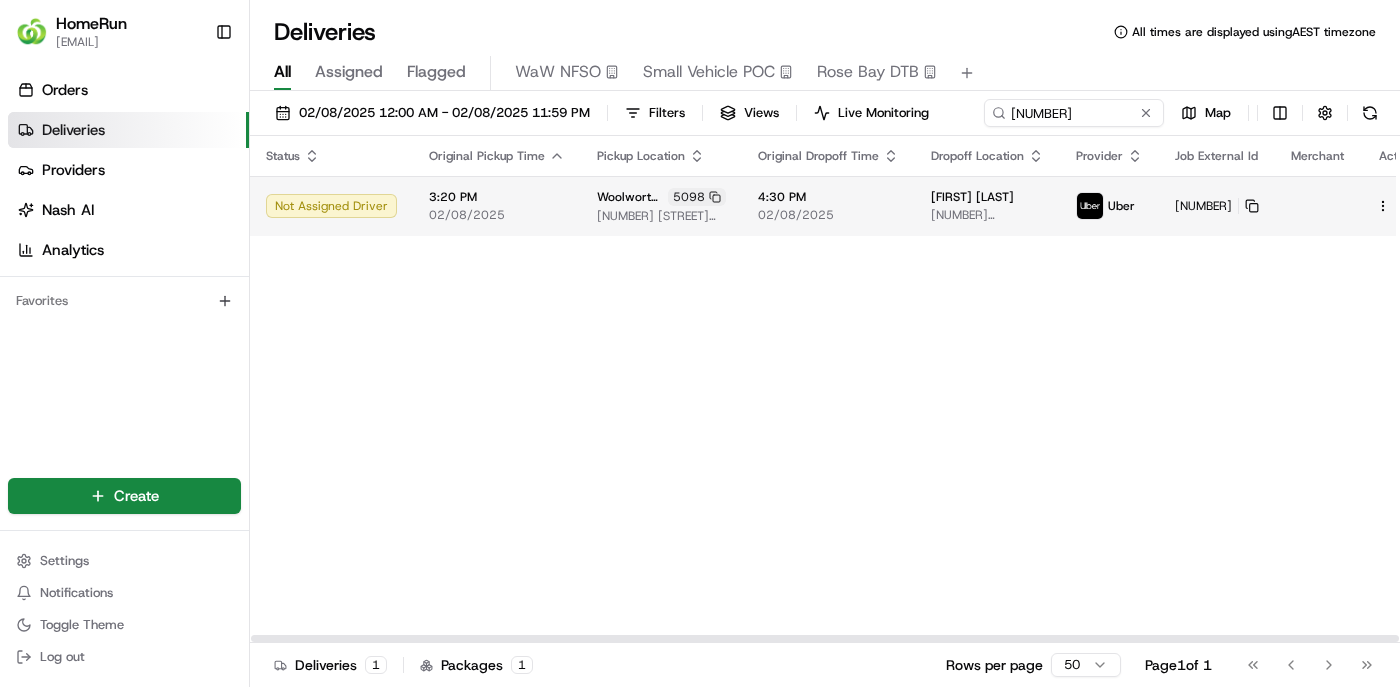 click on "4:30 PM" at bounding box center (828, 197) 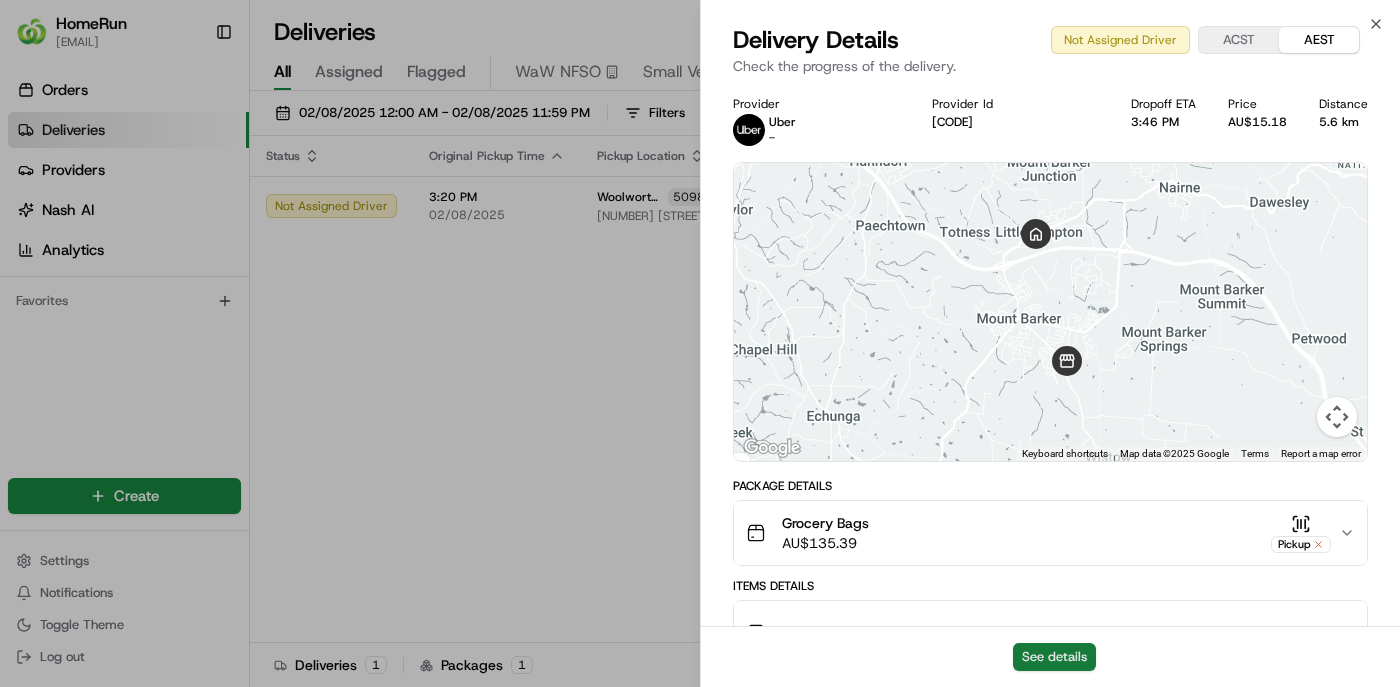 click on "See details" at bounding box center [1054, 657] 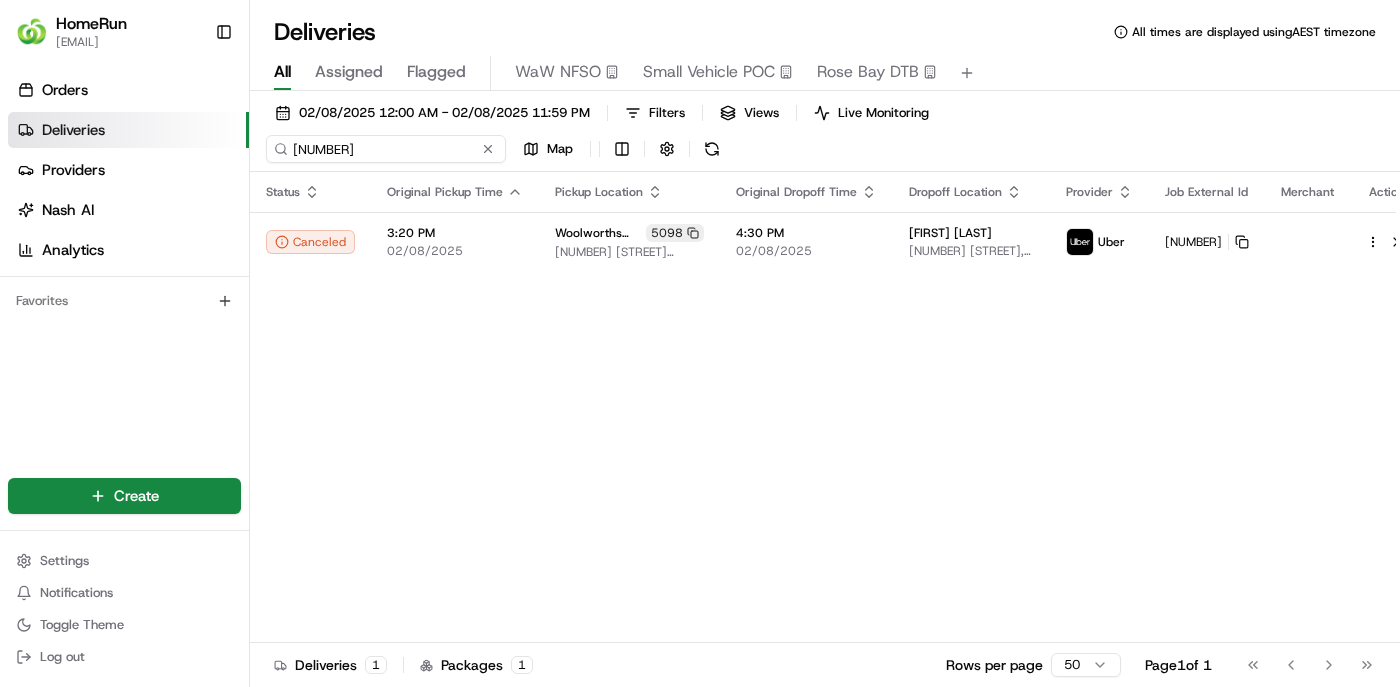 drag, startPoint x: 1109, startPoint y: 111, endPoint x: 986, endPoint y: 102, distance: 123.32883 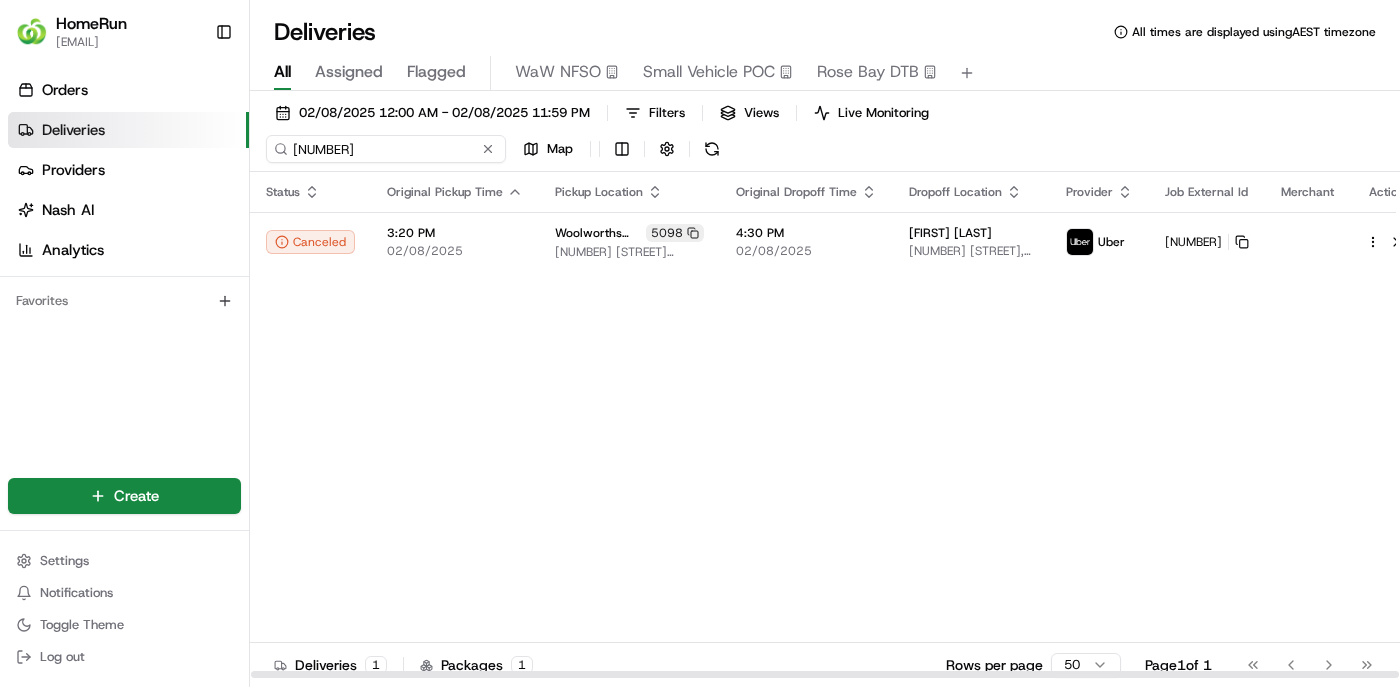drag, startPoint x: 420, startPoint y: 157, endPoint x: 280, endPoint y: 147, distance: 140.35669 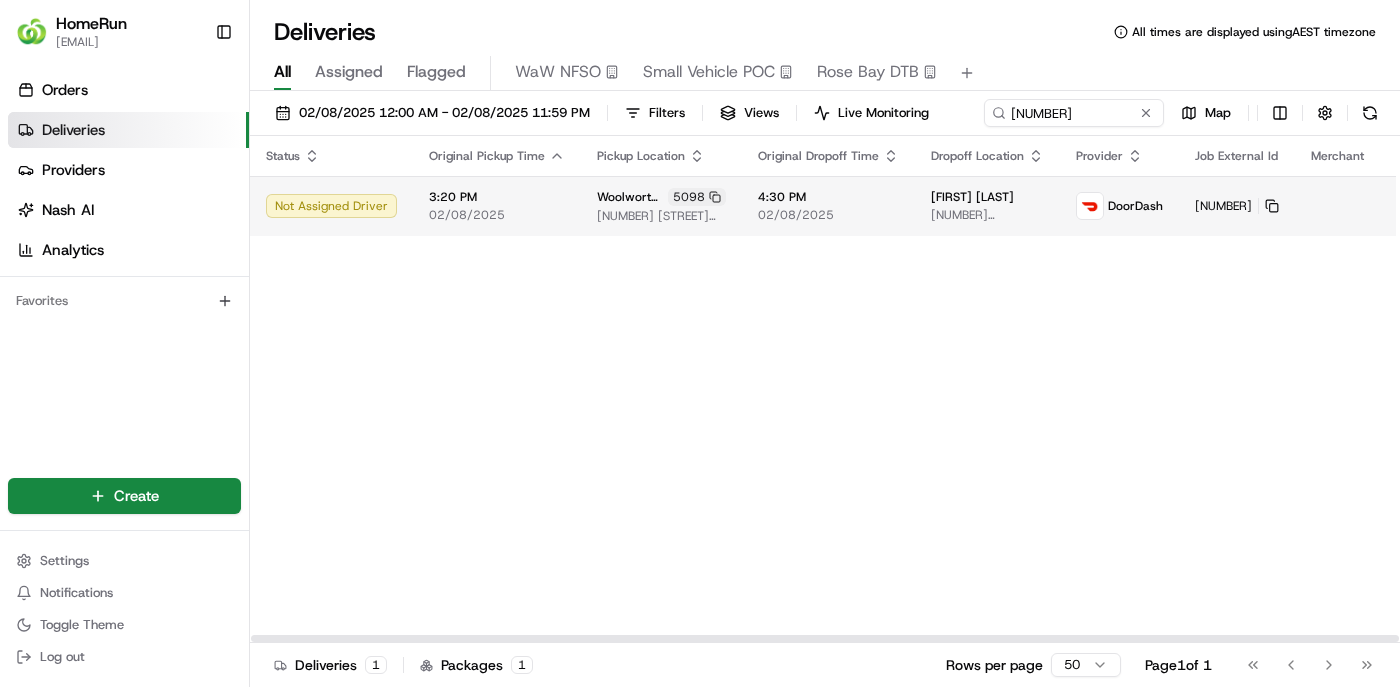 click on "Status Original Pickup Time Pickup Location Original Dropoff Time Dropoff Location Provider Job External Id Merchant Action Not Assigned Driver 3:20 PM 02/08/2025 Woolworths Mount Barker South 5098 239 Wellington Rd Mt Barker 5251, Mount Barker, SA 5251, AU 4:30 PM 02/08/2025 gabby quinlan 12 Howard Ct, Blakiston, SA 5250, AU DoorDash 262905965" at bounding box center (852, 389) 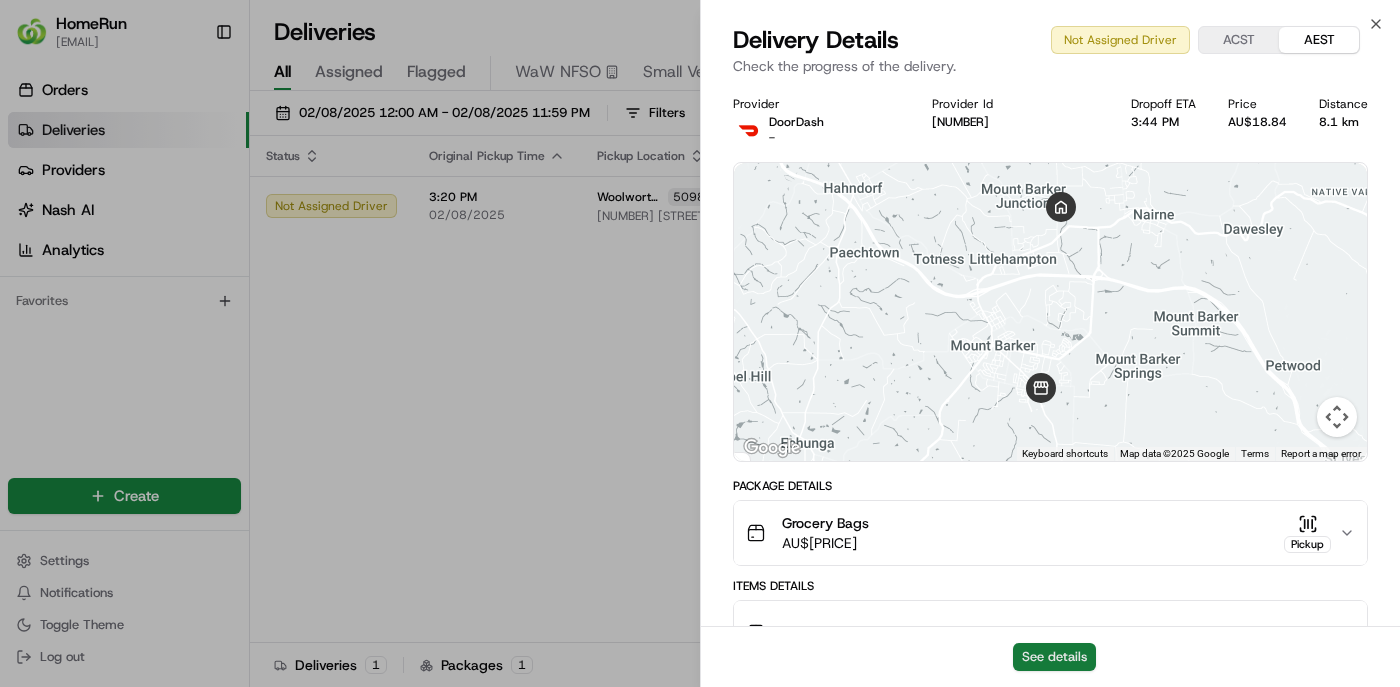 click on "See details" at bounding box center [1054, 657] 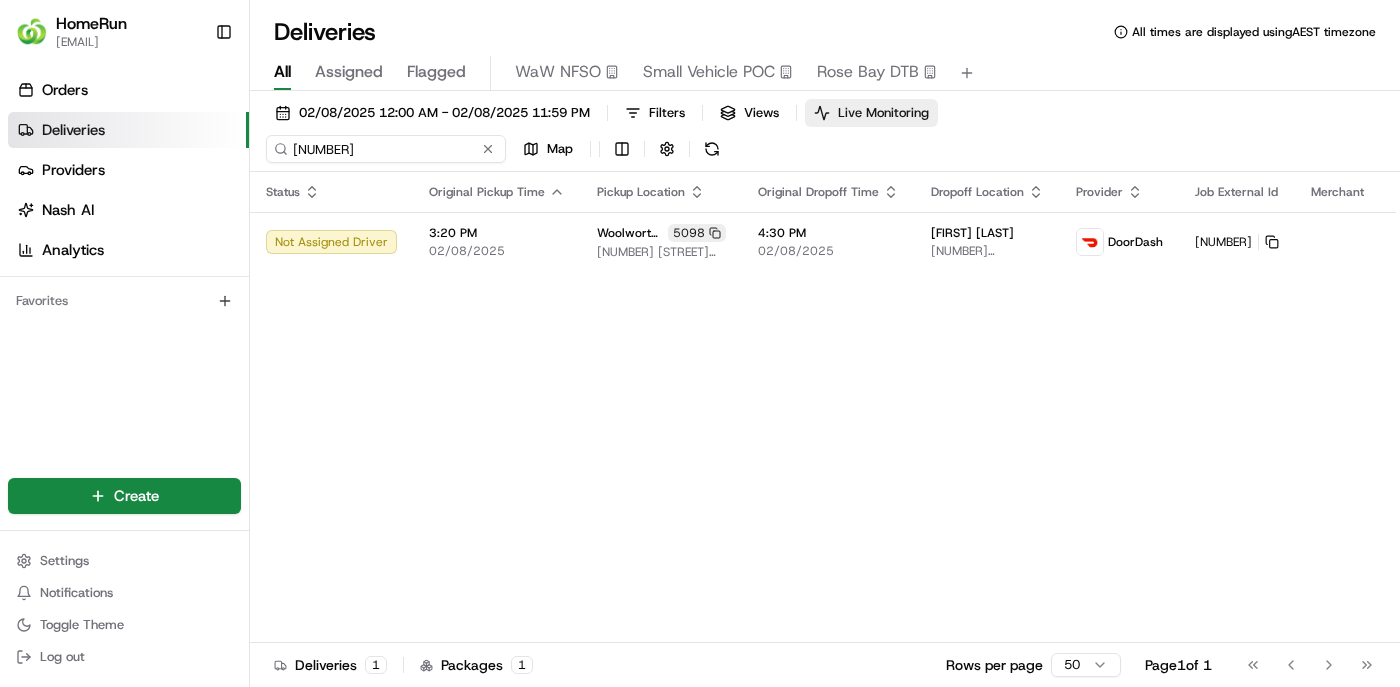 drag, startPoint x: 1094, startPoint y: 107, endPoint x: 858, endPoint y: 107, distance: 236 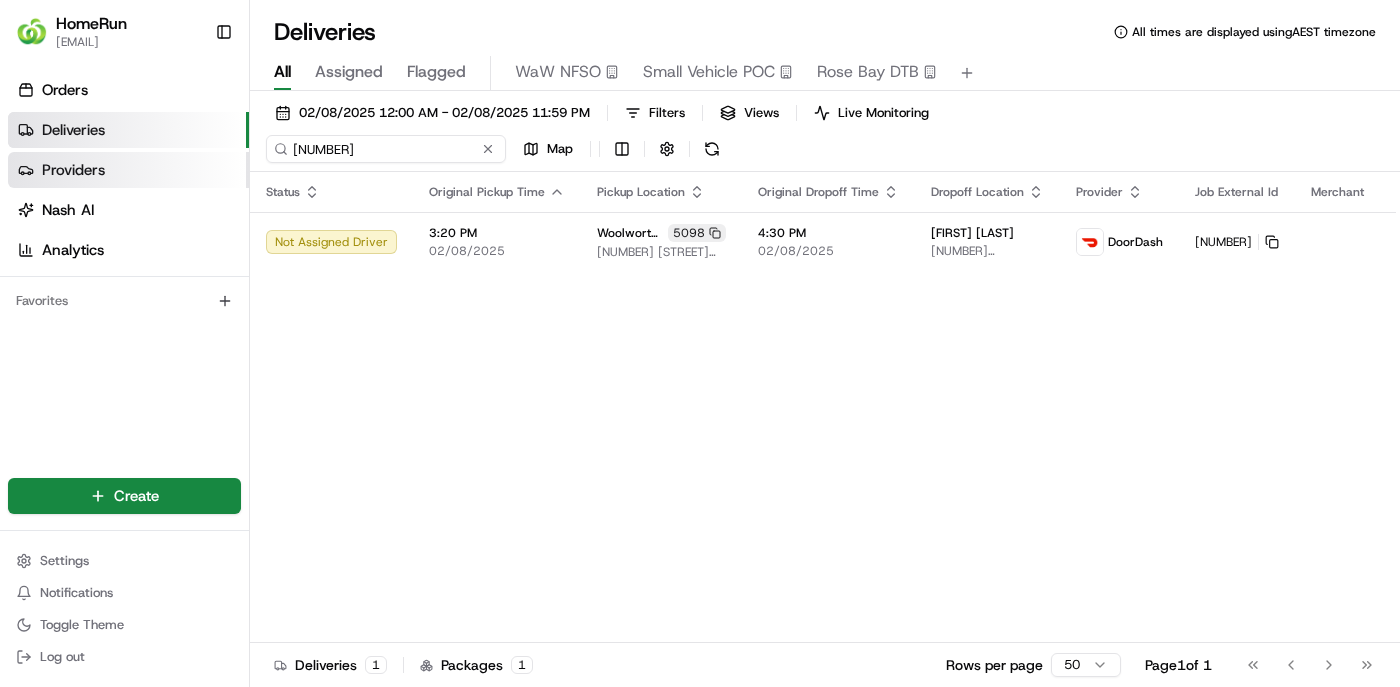 drag, startPoint x: 433, startPoint y: 152, endPoint x: 201, endPoint y: 152, distance: 232 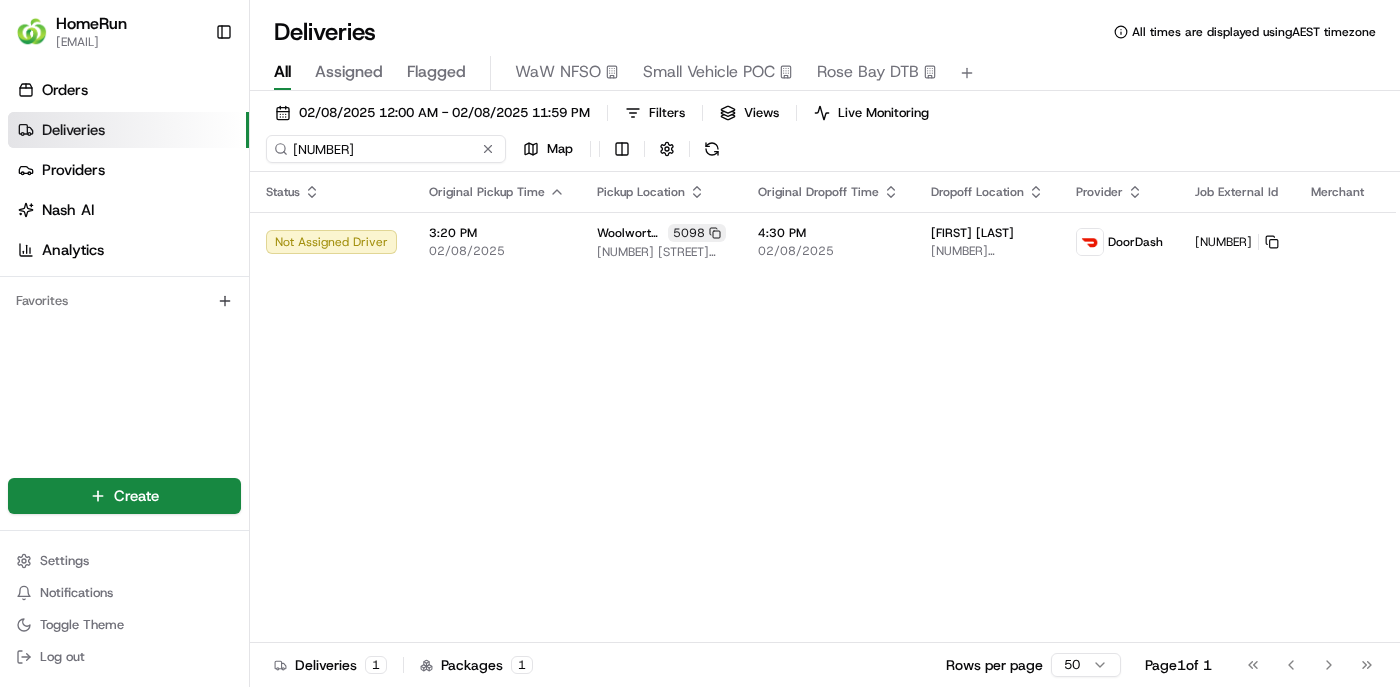paste on "885094" 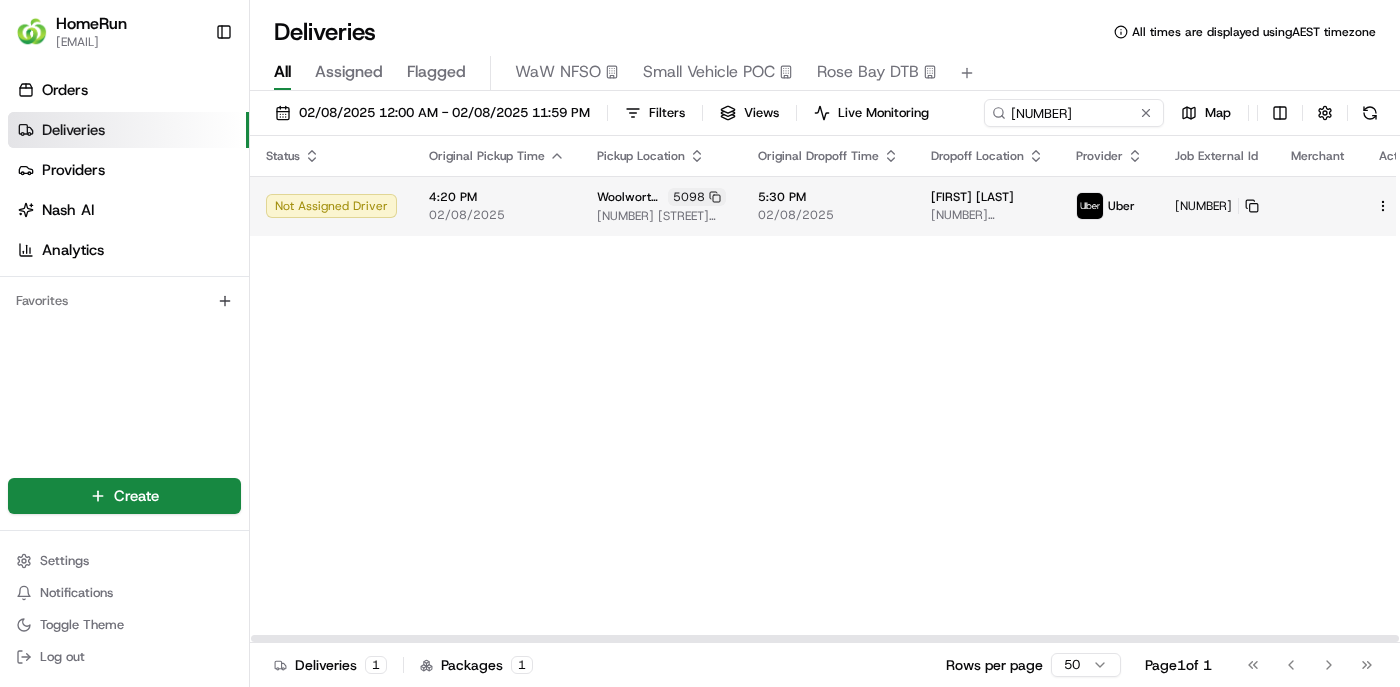 click on "Status Original Pickup Time Pickup Location Original Dropoff Time Dropoff Location Provider Job External Id Merchant Action Not Assigned Driver 4:20 PM 02/08/2025 Woolworths Mount Barker South 5098 239 Wellington Rd Mt Barker 5251, Mount Barker, SA 5251, AU 5:30 PM 02/08/2025 Cameron Salvestro 11 Wise Ct, Mount Barker, SA 5251, AU Uber 262885094" at bounding box center [842, 389] 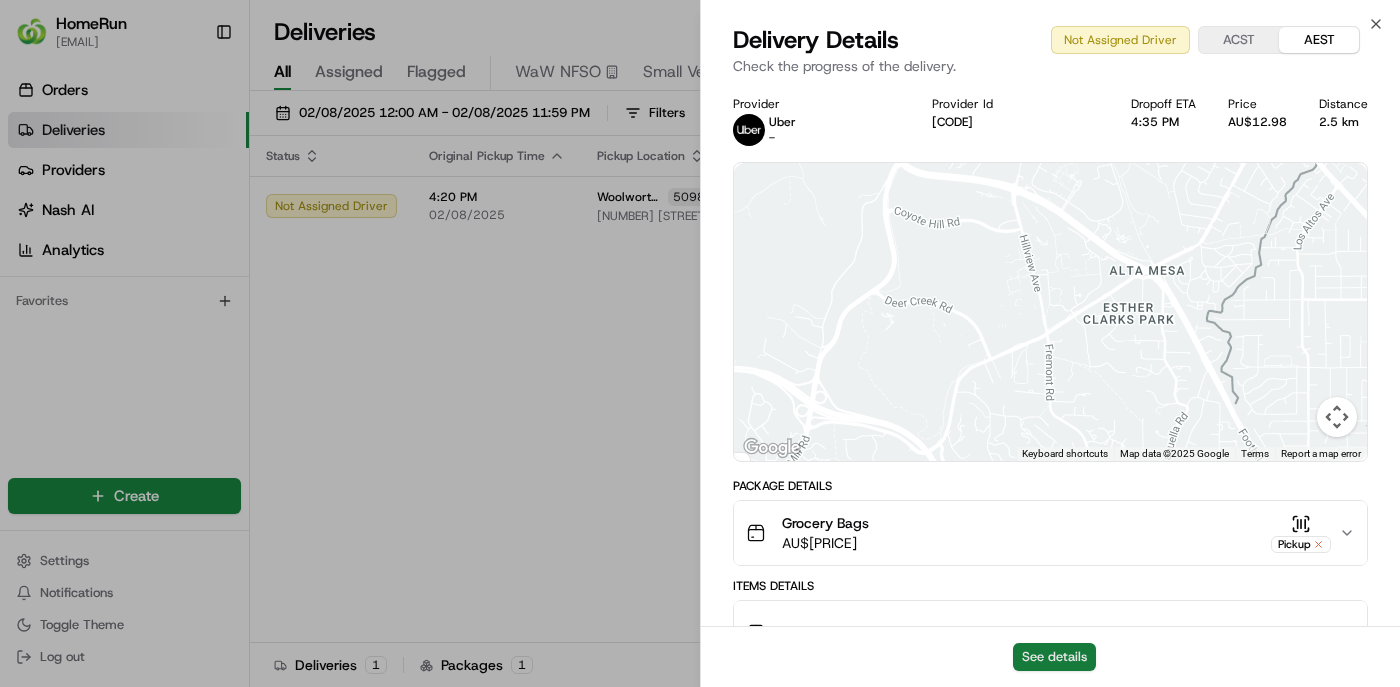 click on "See details" at bounding box center [1054, 657] 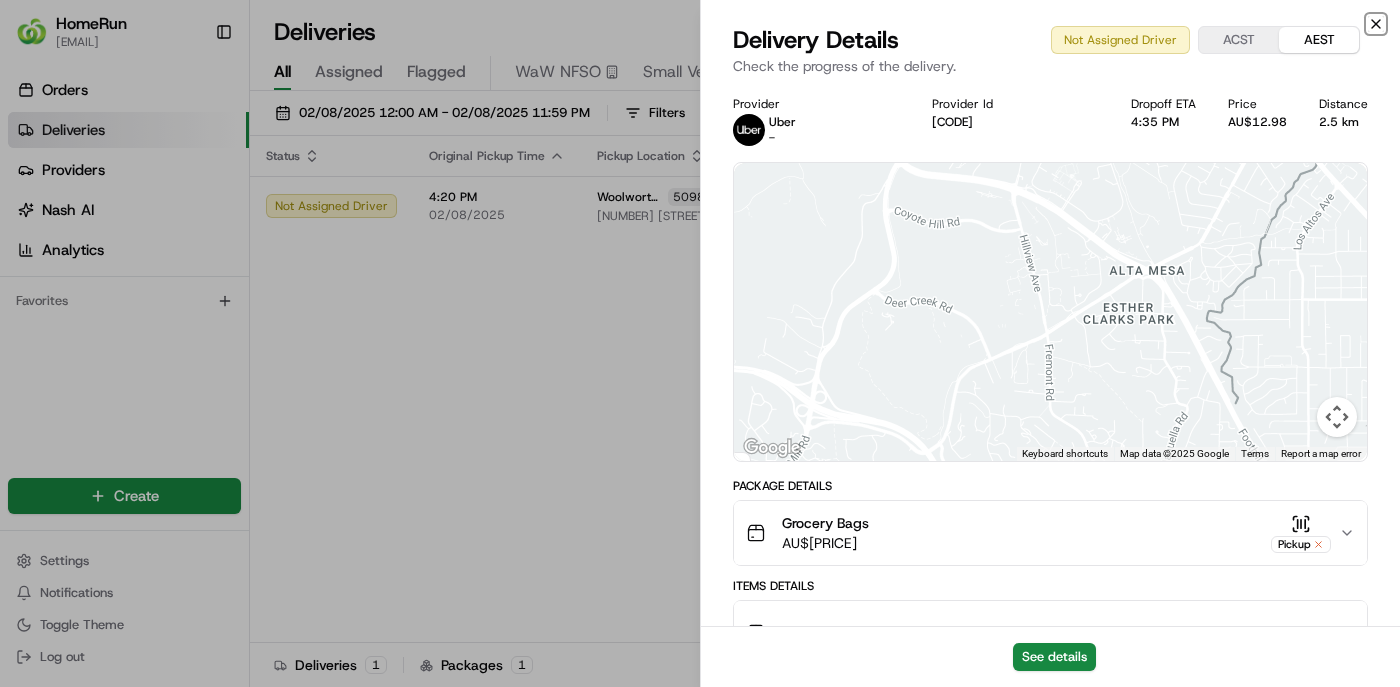 click 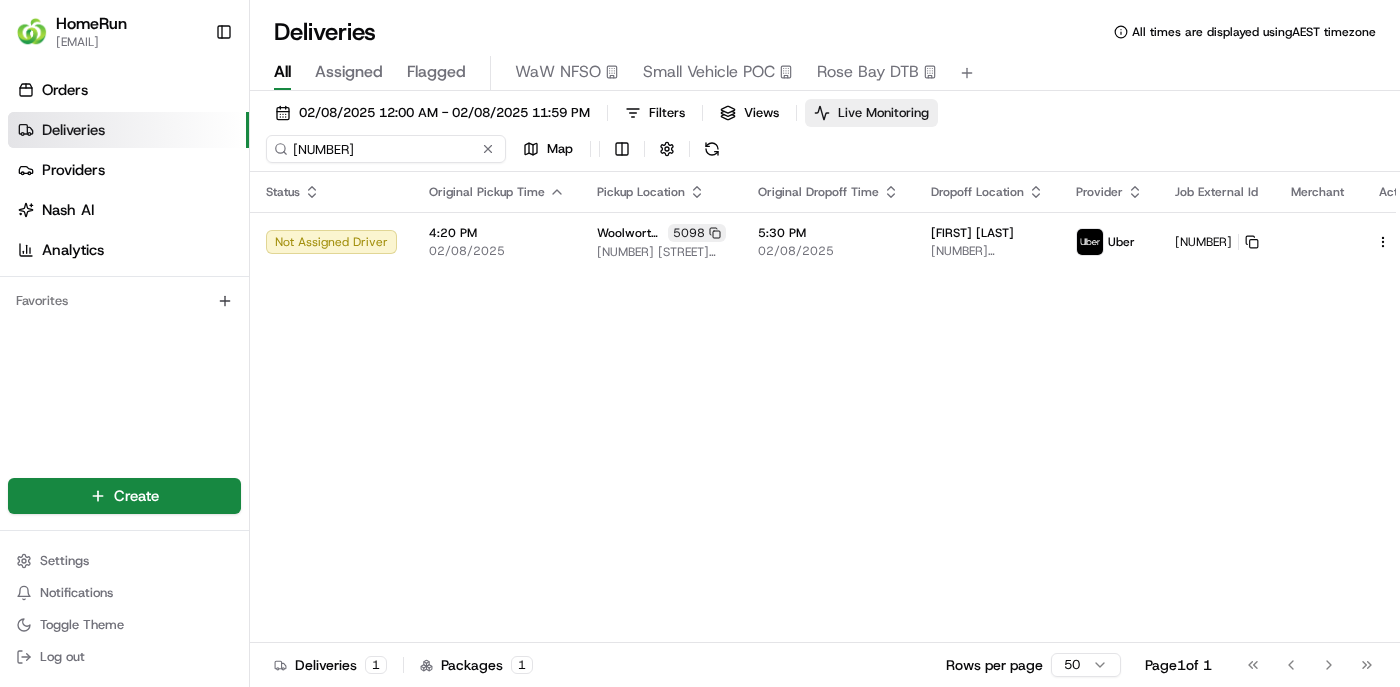 drag, startPoint x: 1095, startPoint y: 115, endPoint x: 866, endPoint y: 110, distance: 229.05458 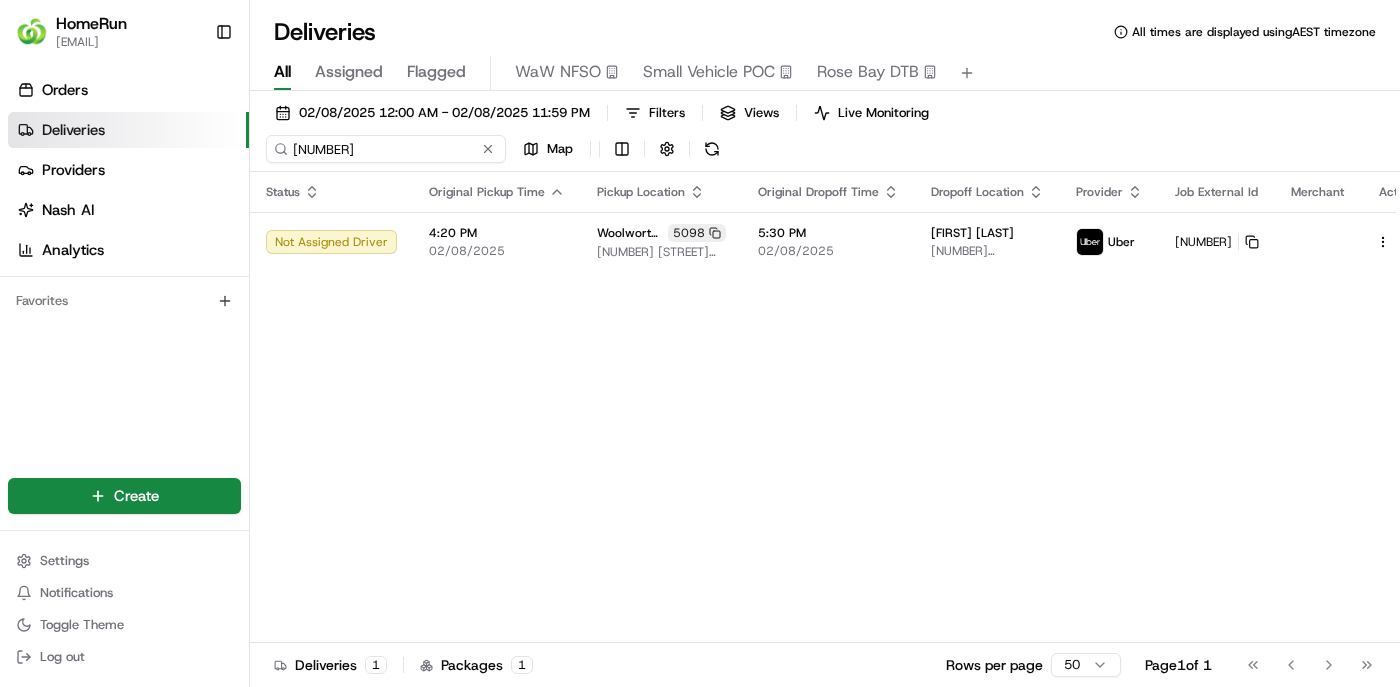 drag, startPoint x: 424, startPoint y: 146, endPoint x: 250, endPoint y: 147, distance: 174.00287 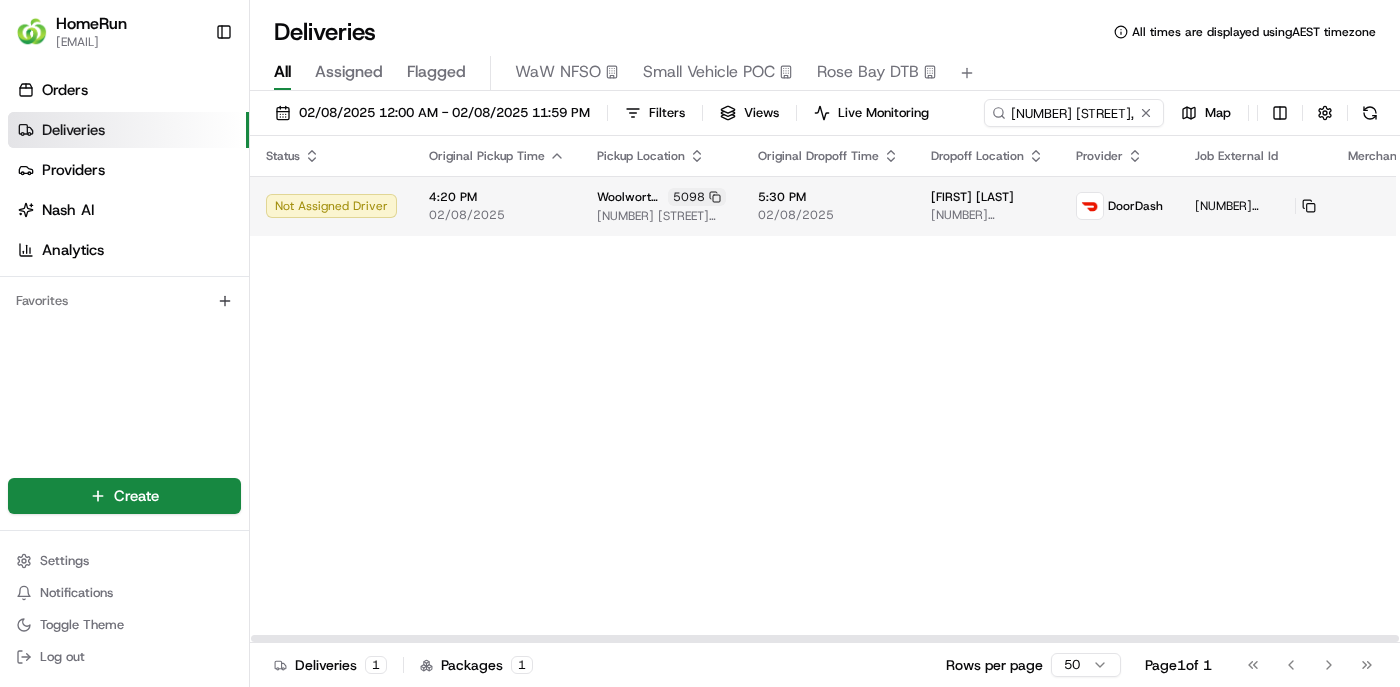click on "Status Original Pickup Time Pickup Location Original Dropoff Time Dropoff Location Provider Job External Id Merchant Action Not Assigned Driver 4:20 PM 02/08/2025 Woolworths Mount Barker South 5098 239 Wellington Rd Mt Barker 5251, Mount Barker, SA 5251, AU 5:30 PM 02/08/2025 Wendy Bartholomew 8 Hawthorn Rd, U 4, Mount Barker, SA 5251, AU DoorDash 262896486" at bounding box center [870, 389] 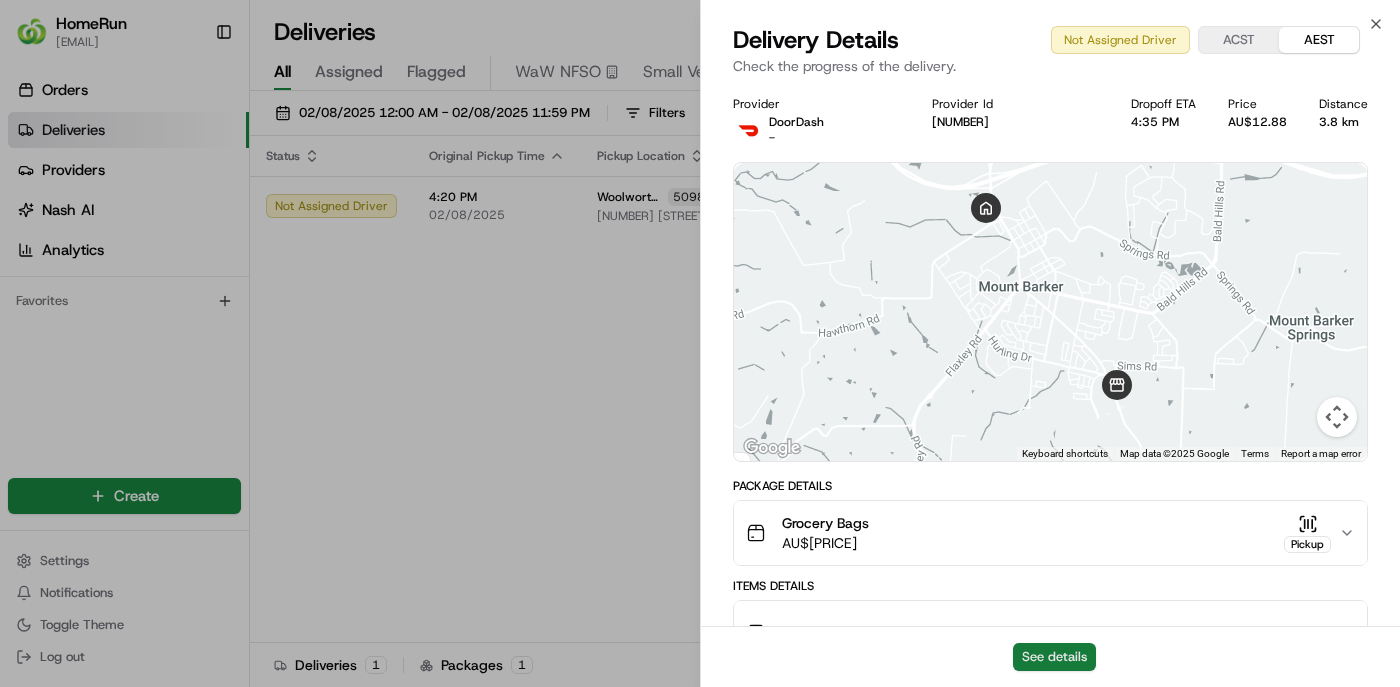 click on "See details" at bounding box center [1054, 657] 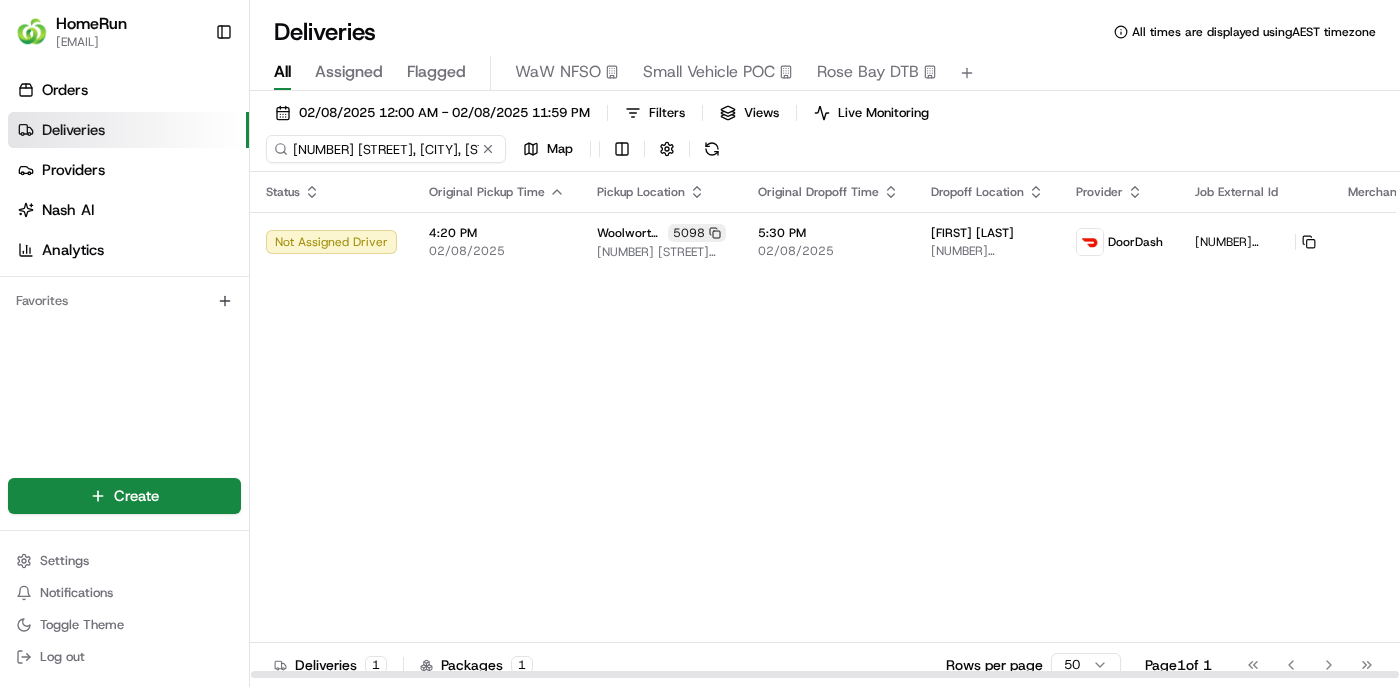 click on "02/08/2025 12:00 AM - 02/08/2025 11:59 PM Filters Views Live Monitoring 262896486 Map" at bounding box center [825, 135] 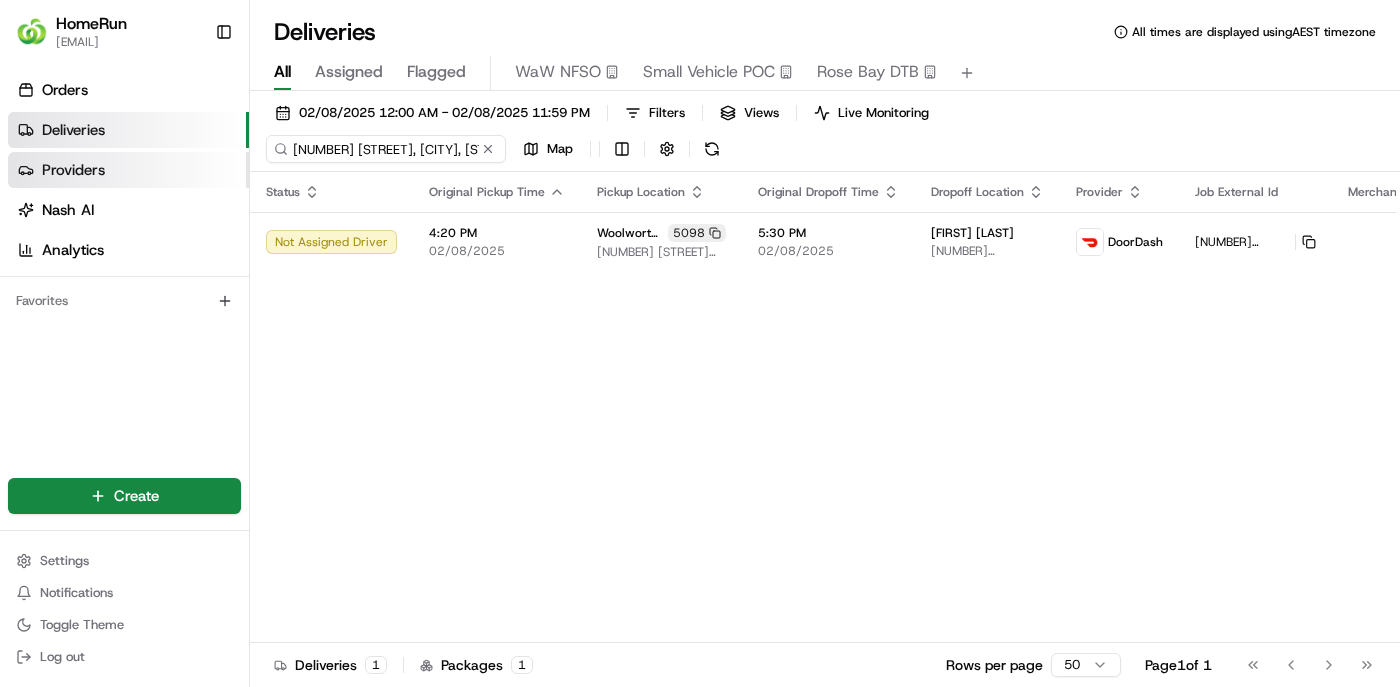 drag, startPoint x: 416, startPoint y: 147, endPoint x: 226, endPoint y: 154, distance: 190.1289 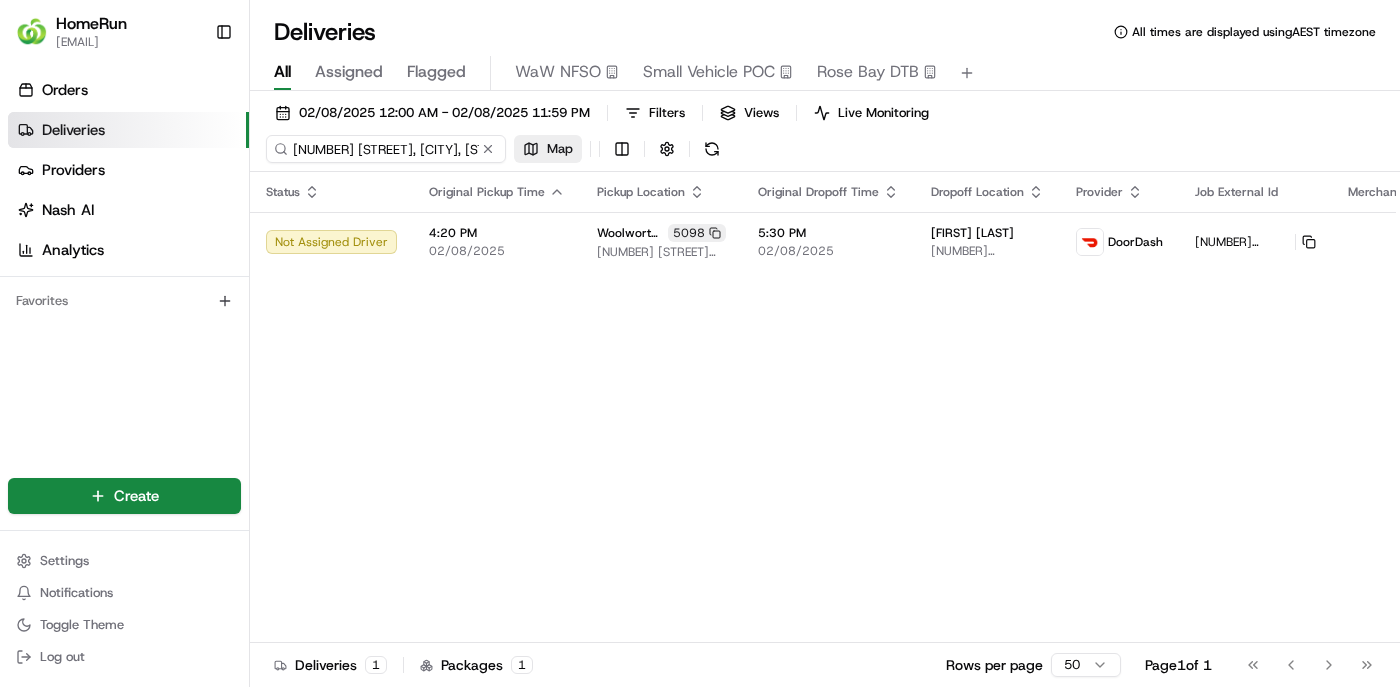 paste on "90806" 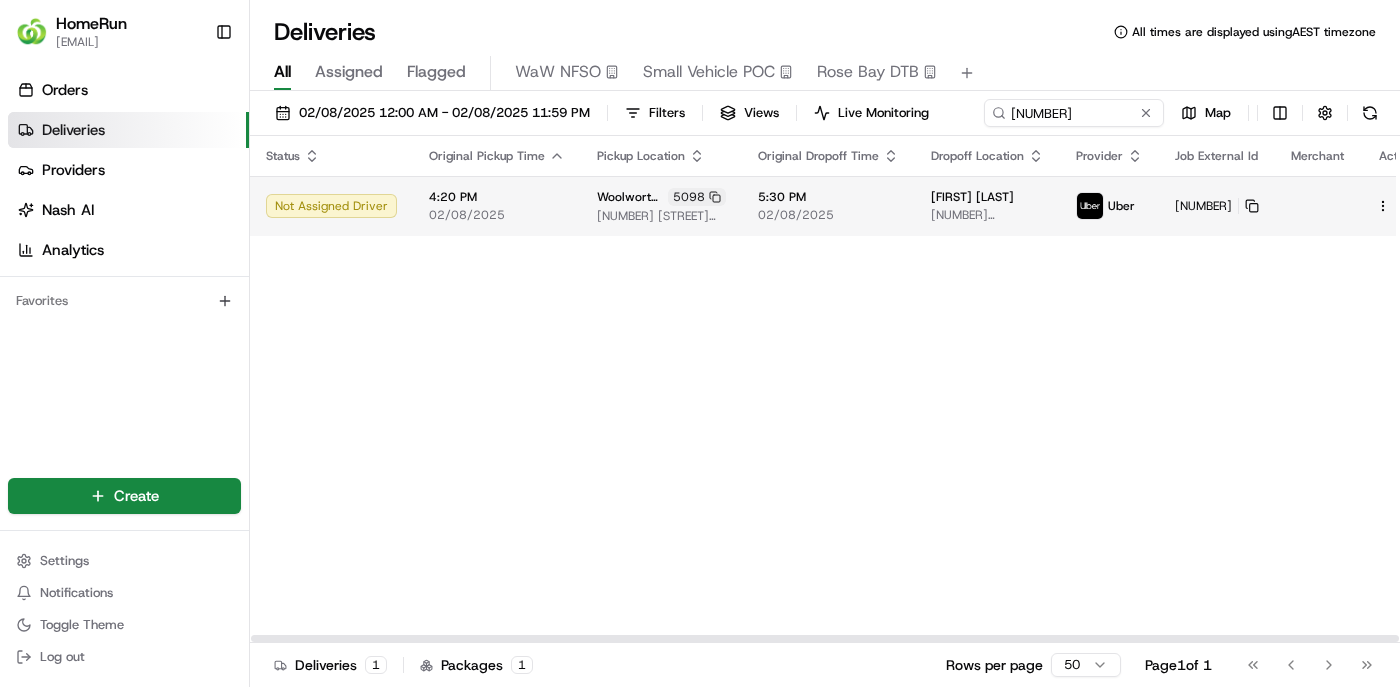 click on "Status Original Pickup Time Pickup Location Original Dropoff Time Dropoff Location Provider Job External Id Merchant Action Not Assigned Driver 4:20 PM 02/08/2025 Woolworths Mount Barker South 5098 239 Wellington Rd Mt Barker 5251, Mount Barker, SA 5251, AU 5:30 PM 02/08/2025 Megan Blacket 4 Lloyd Cres, Littlehampton, SA 5250, AU Uber 262908066" at bounding box center (842, 389) 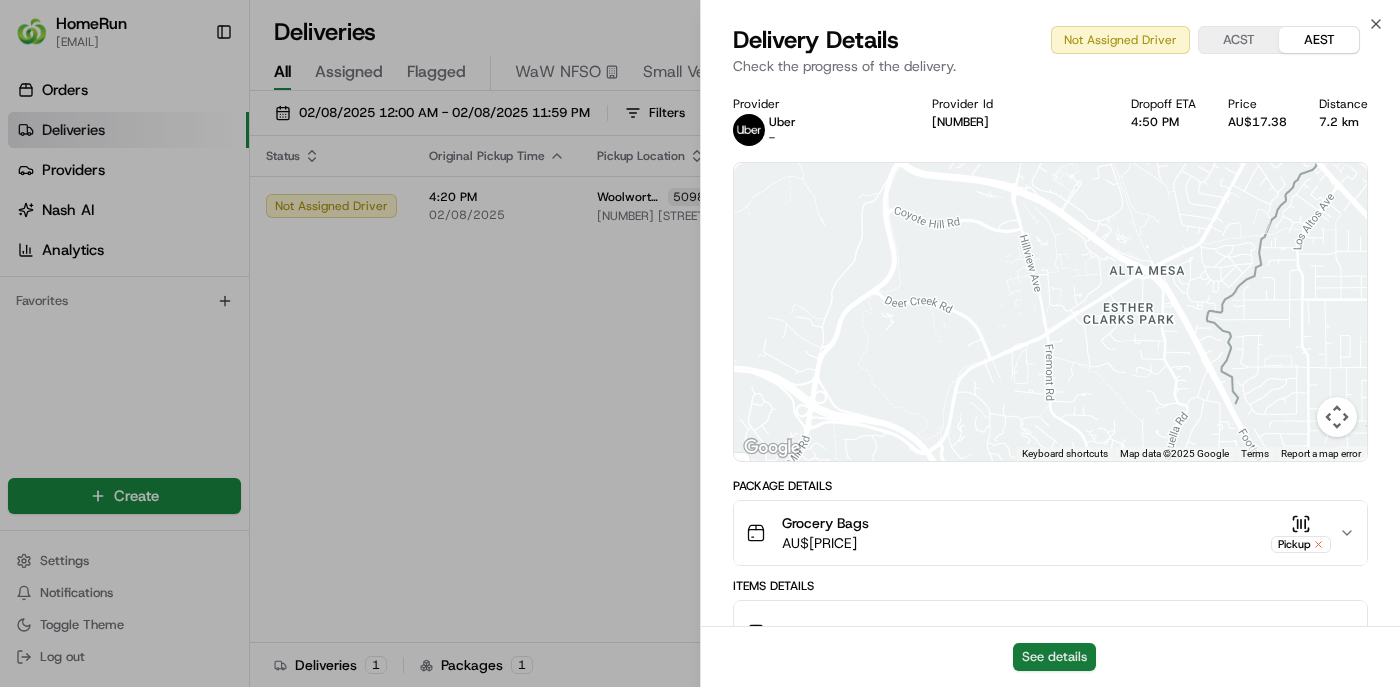 click on "See details" at bounding box center [1054, 657] 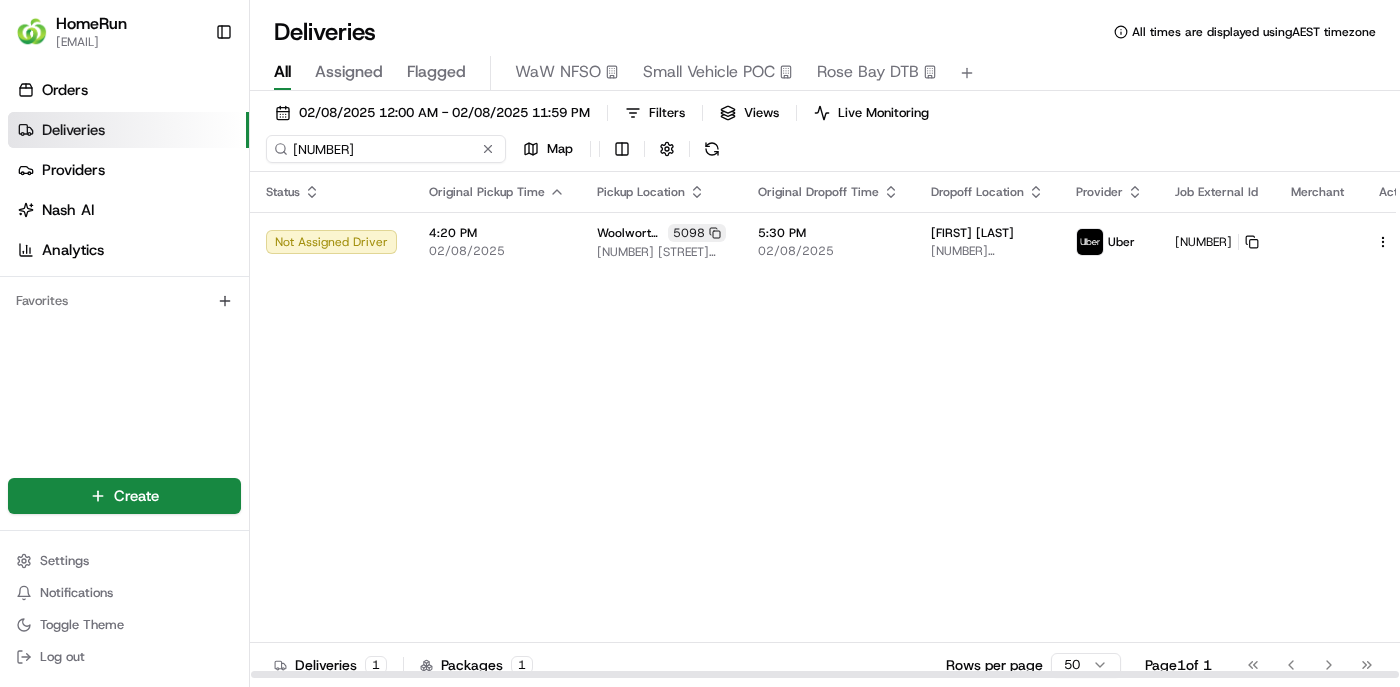 drag, startPoint x: 1106, startPoint y: 106, endPoint x: 1007, endPoint y: 105, distance: 99.00505 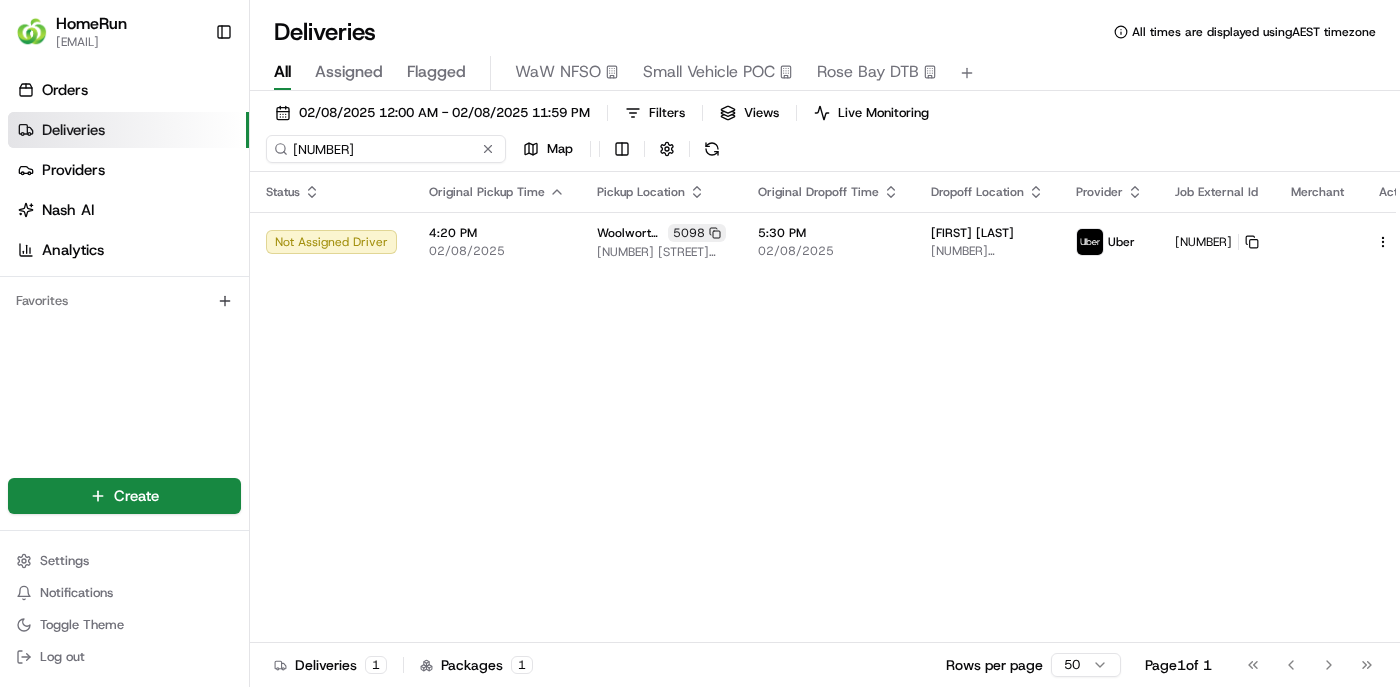 drag, startPoint x: 426, startPoint y: 143, endPoint x: 242, endPoint y: 148, distance: 184.06792 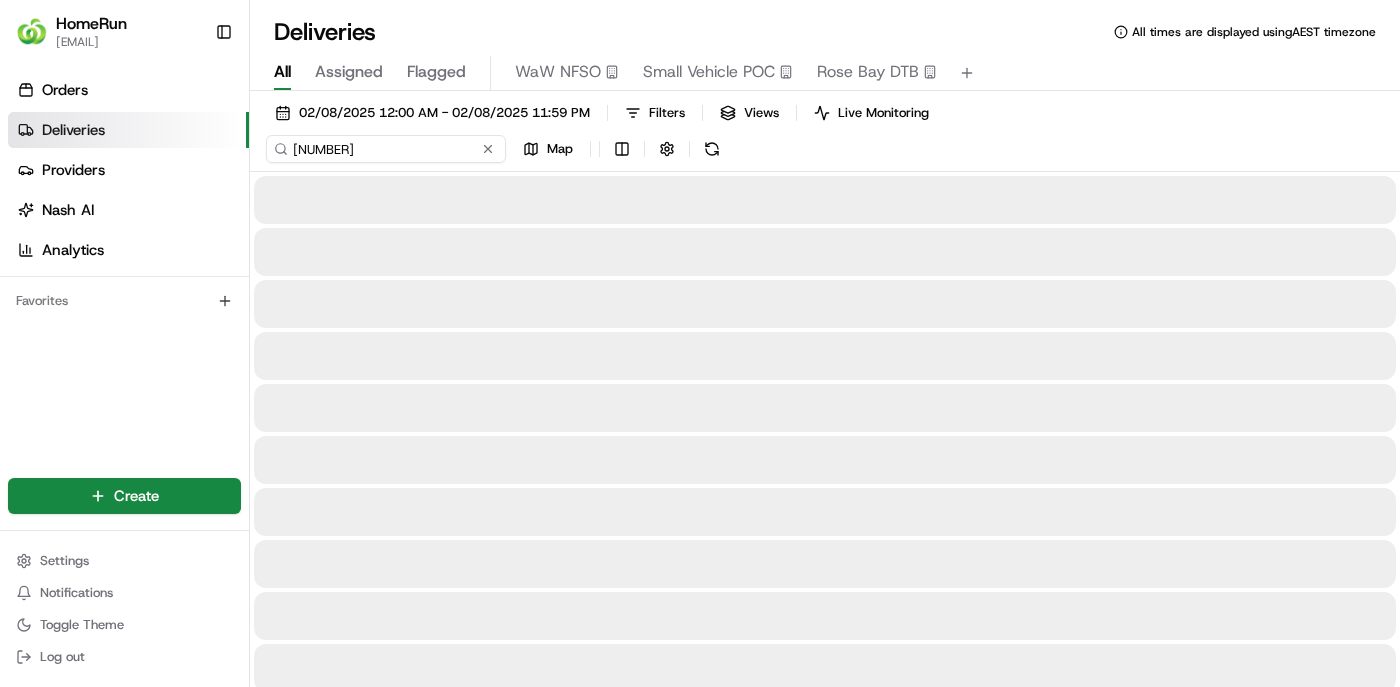 type on "262916557" 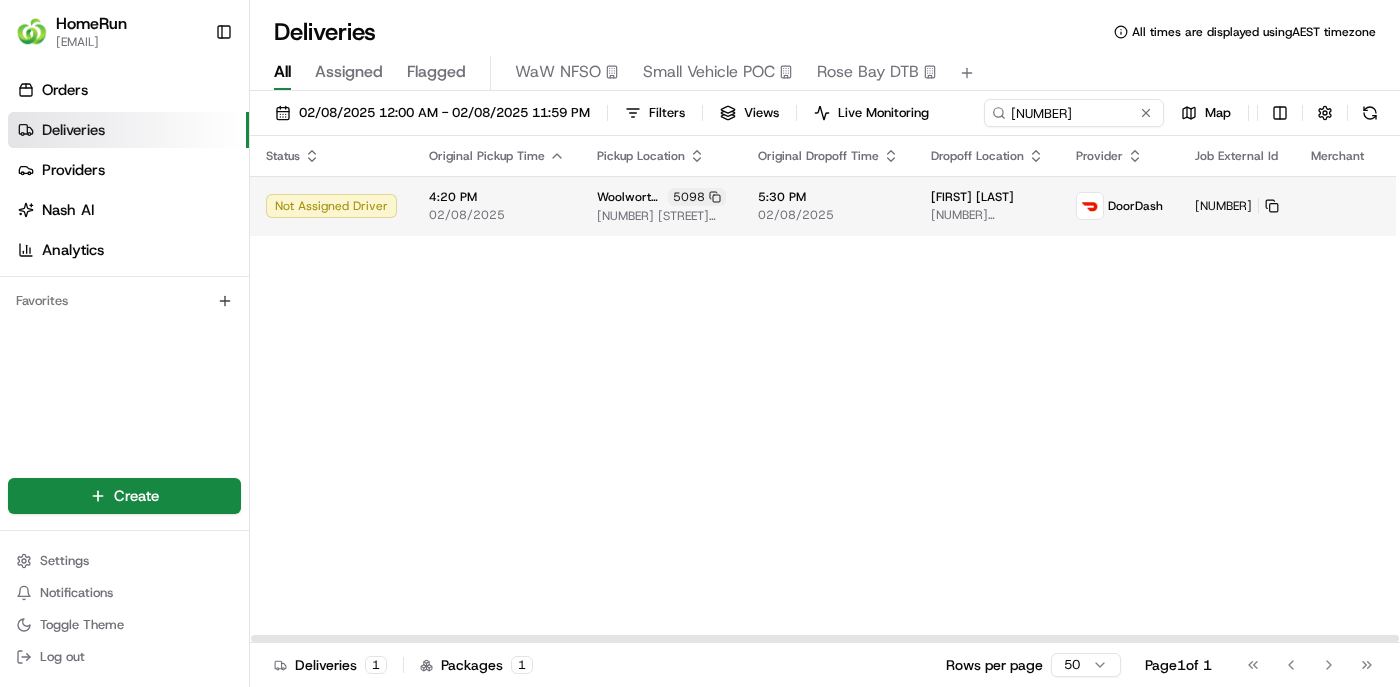 click on "Status Original Pickup Time Pickup Location Original Dropoff Time Dropoff Location Provider Job External Id Merchant Action Not Assigned Driver 4:20 PM 02/08/2025 Woolworths Mount Barker South 5098 239 Wellington Rd Mt Barker 5251, Mount Barker, SA 5251, AU 5:30 PM 02/08/2025 Jordy Thomson 5 Irwin Gr, Mount Barker, SA 5251, AU DoorDash 262916557" at bounding box center (852, 389) 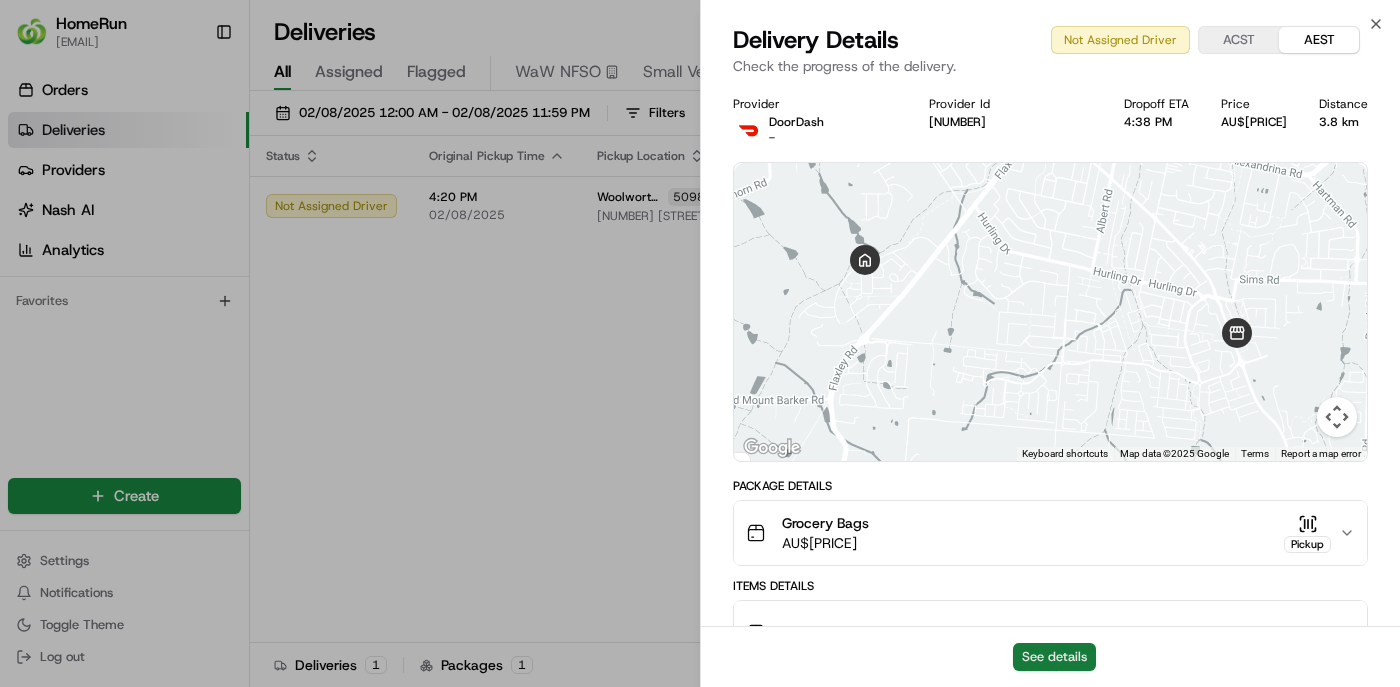 click on "See details" at bounding box center (1054, 657) 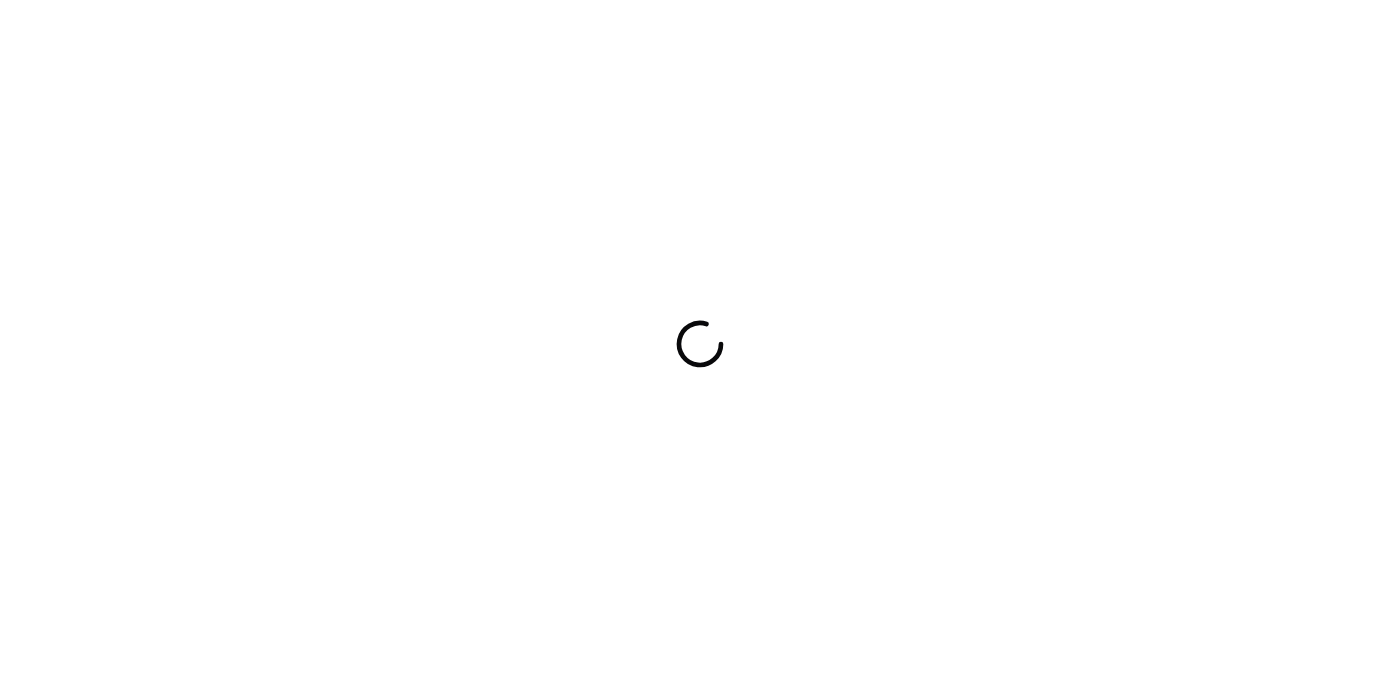 scroll, scrollTop: 0, scrollLeft: 0, axis: both 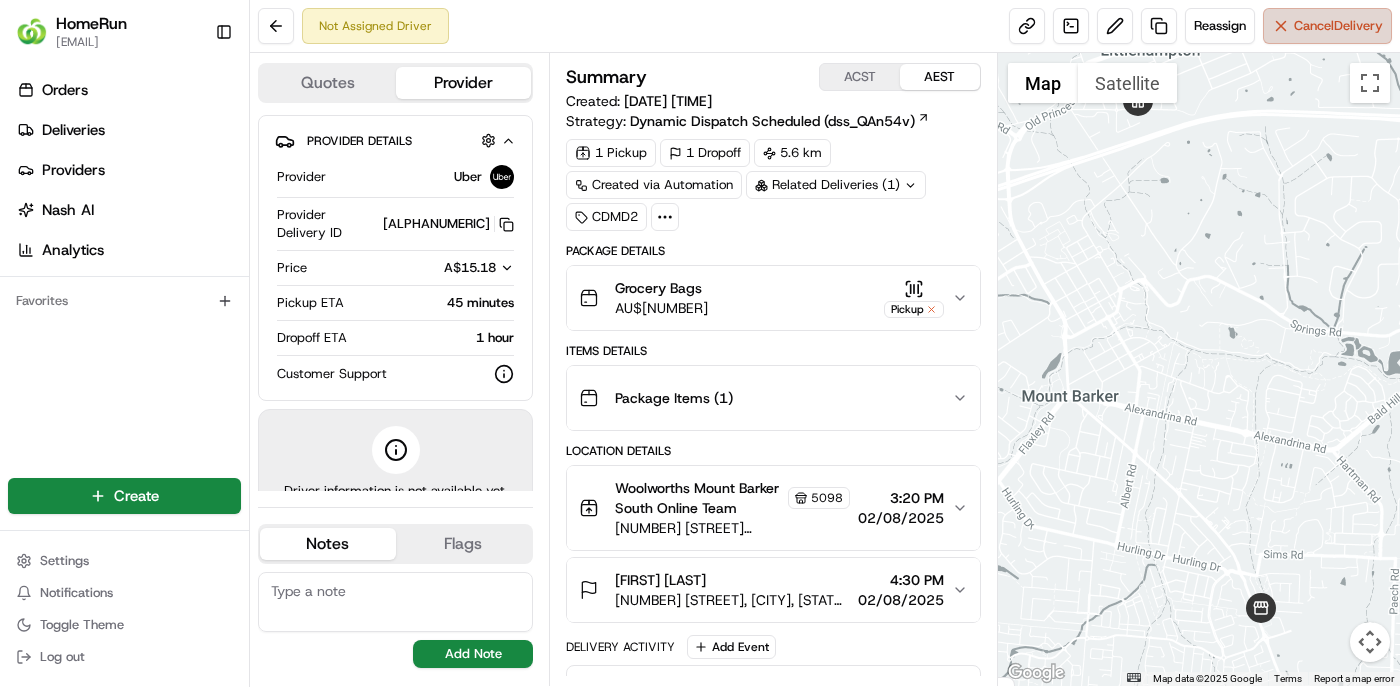 click on "Cancel  Delivery" at bounding box center (1338, 26) 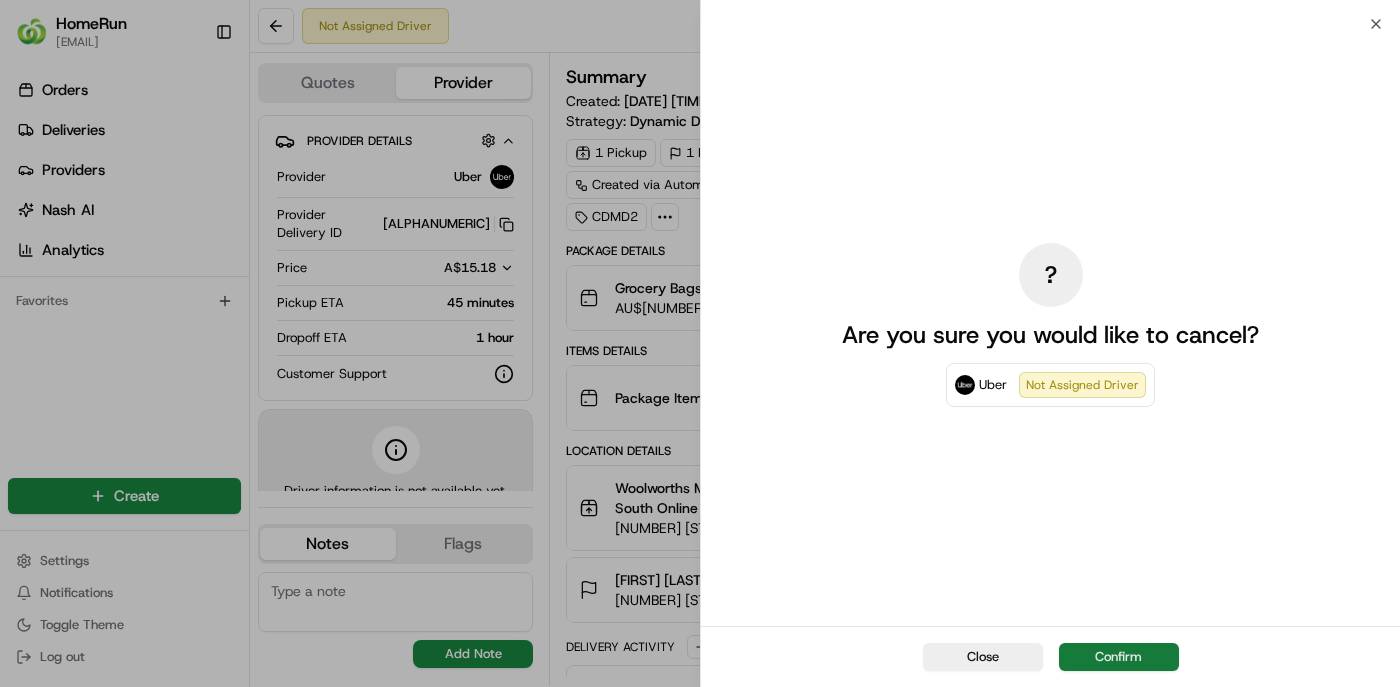 drag, startPoint x: 1092, startPoint y: 657, endPoint x: 1107, endPoint y: 642, distance: 21.213203 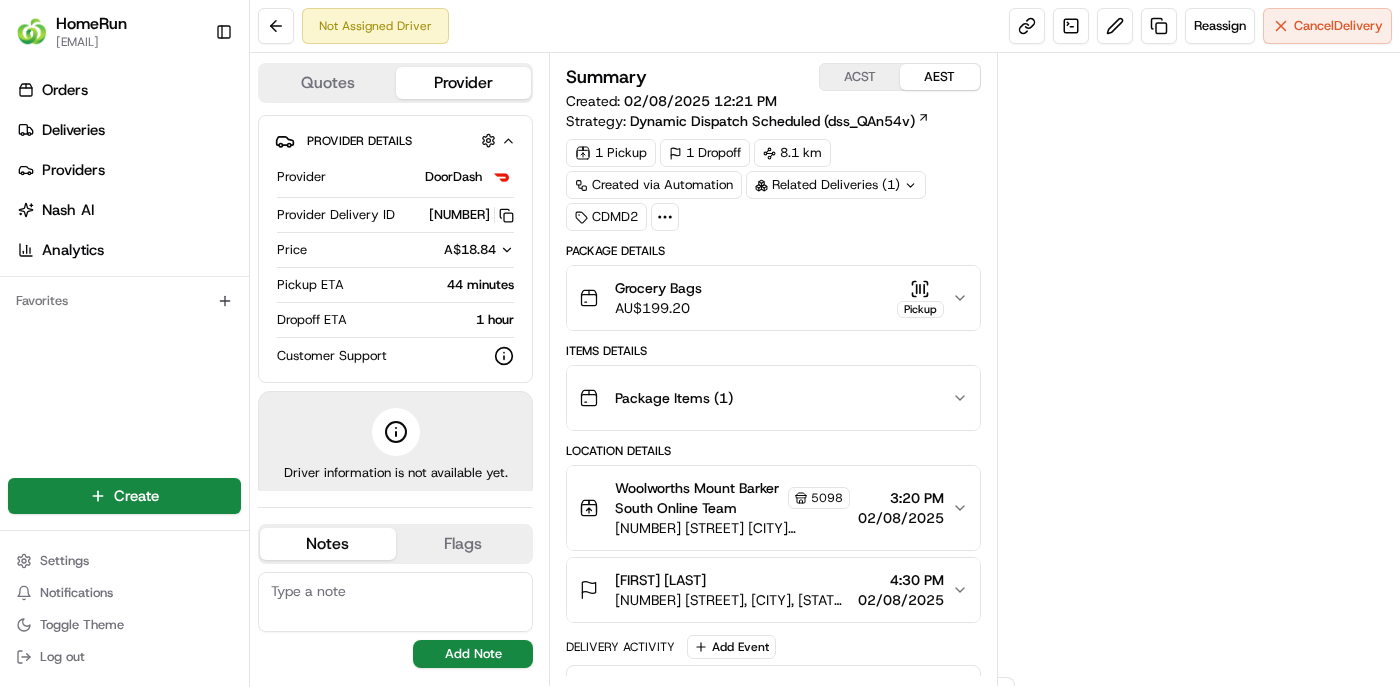 scroll, scrollTop: 0, scrollLeft: 0, axis: both 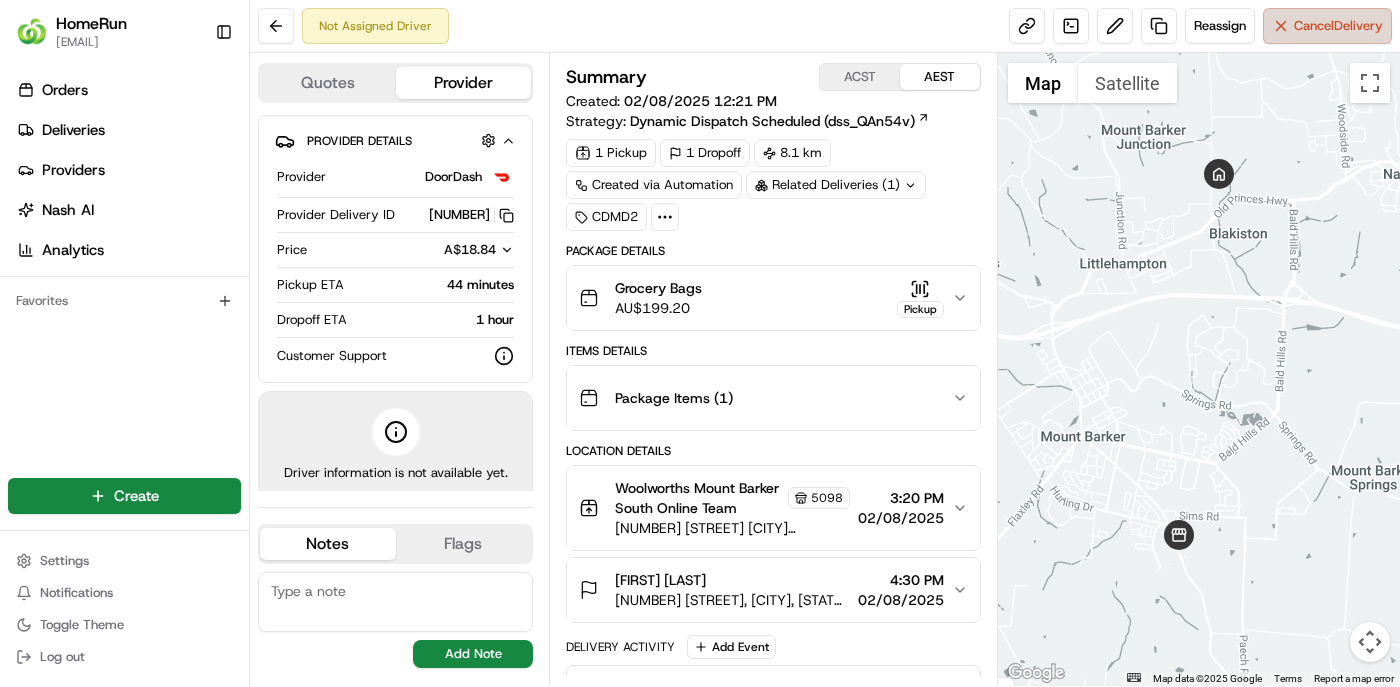 click on "Cancel  Delivery" at bounding box center (1338, 26) 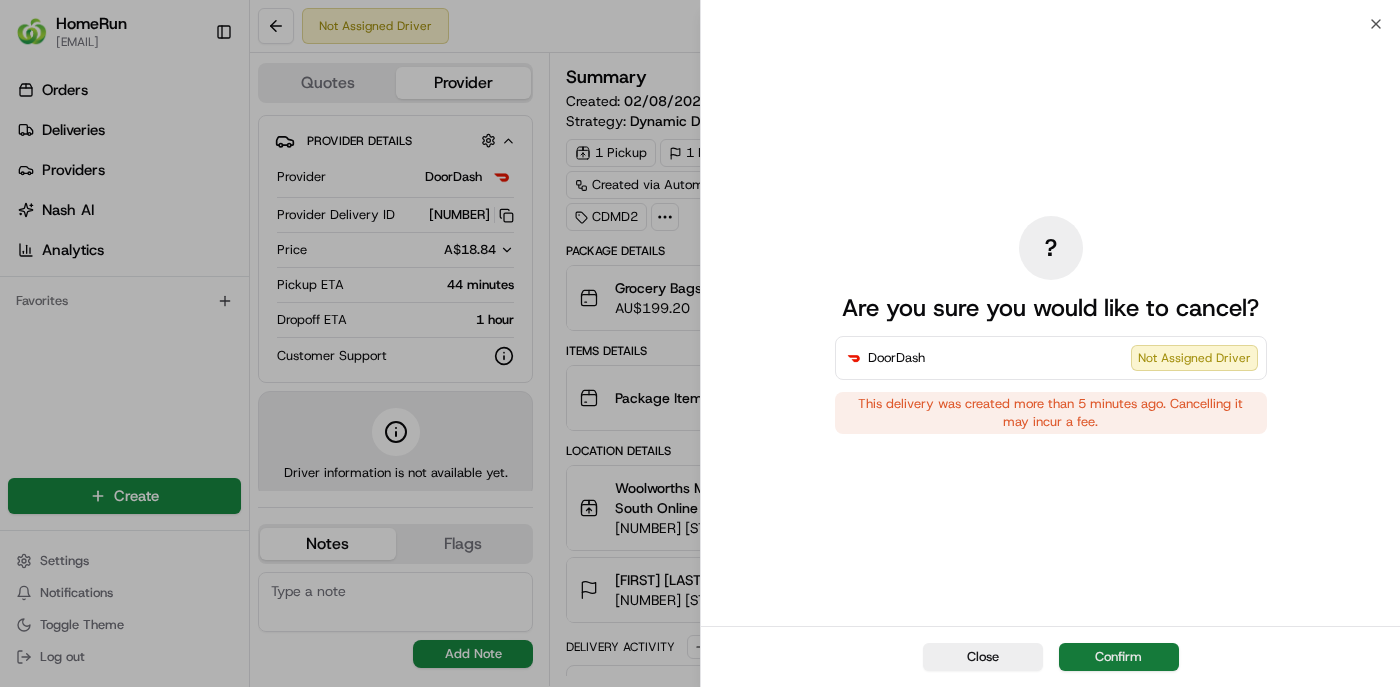 click on "Confirm" at bounding box center (1119, 657) 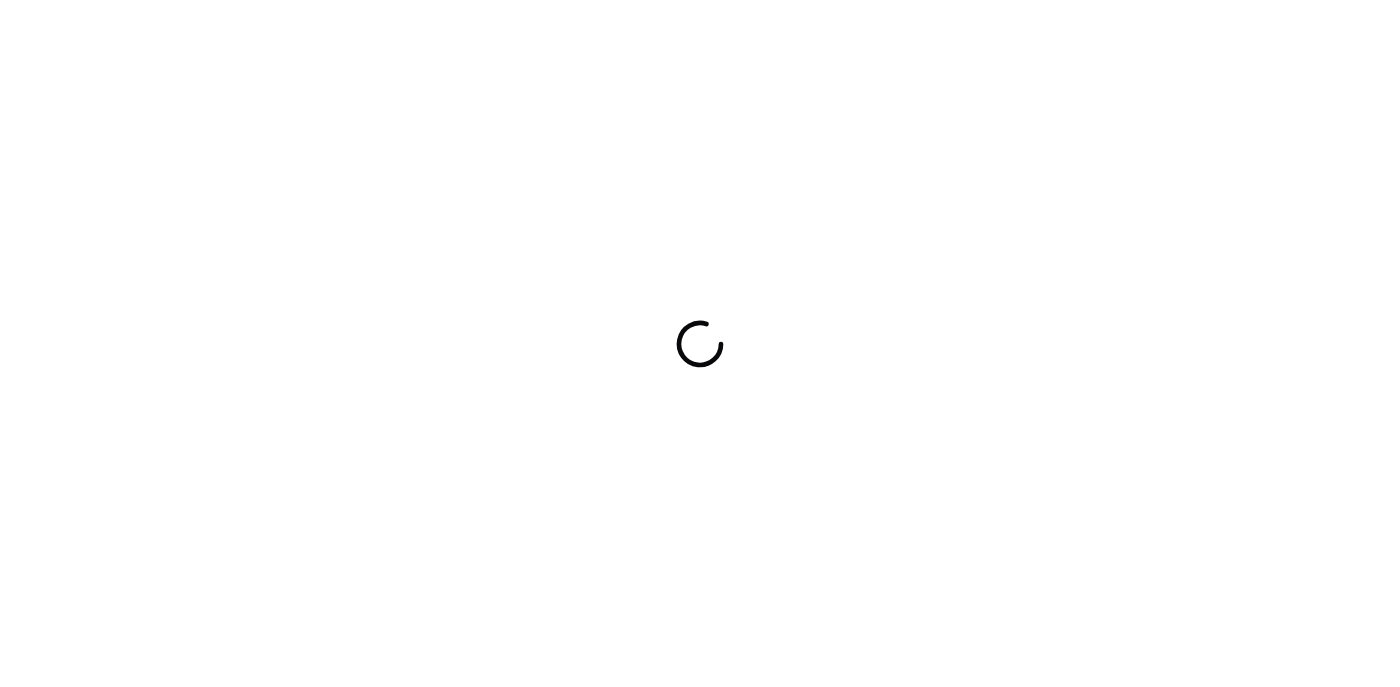 scroll, scrollTop: 0, scrollLeft: 0, axis: both 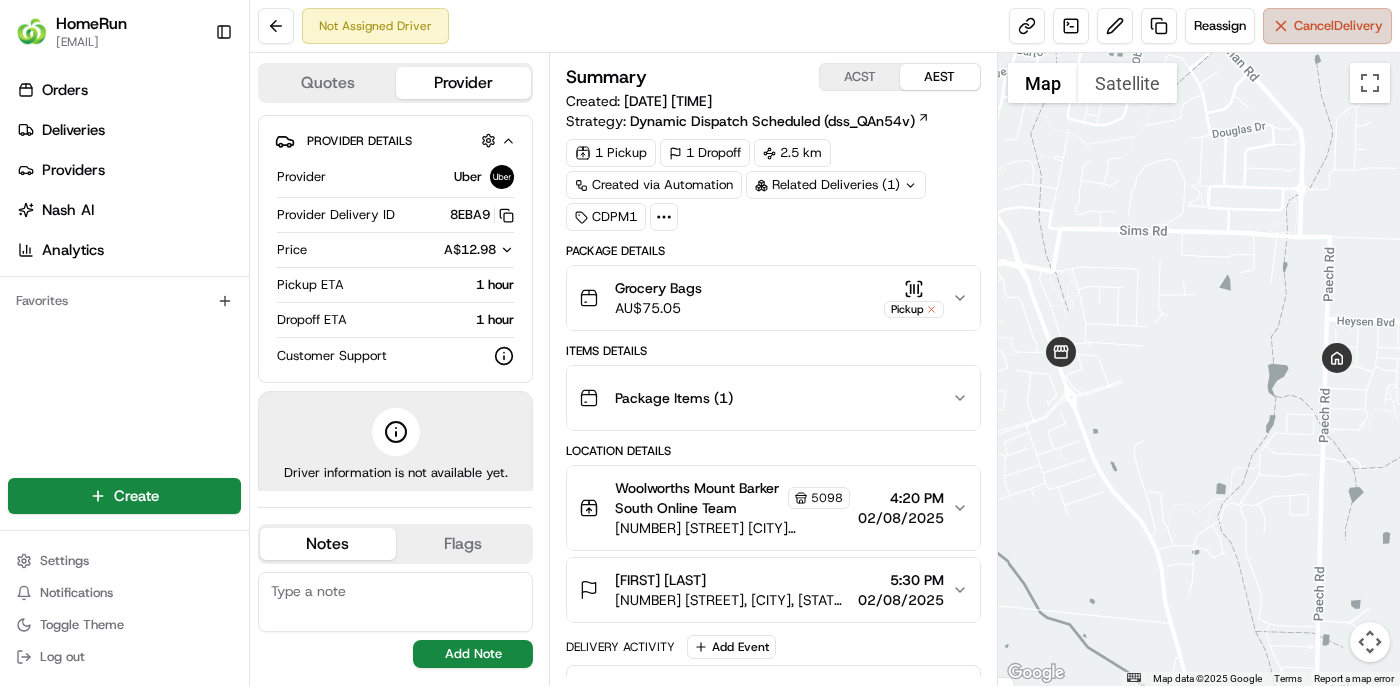 click on "Cancel  Delivery" at bounding box center (1338, 26) 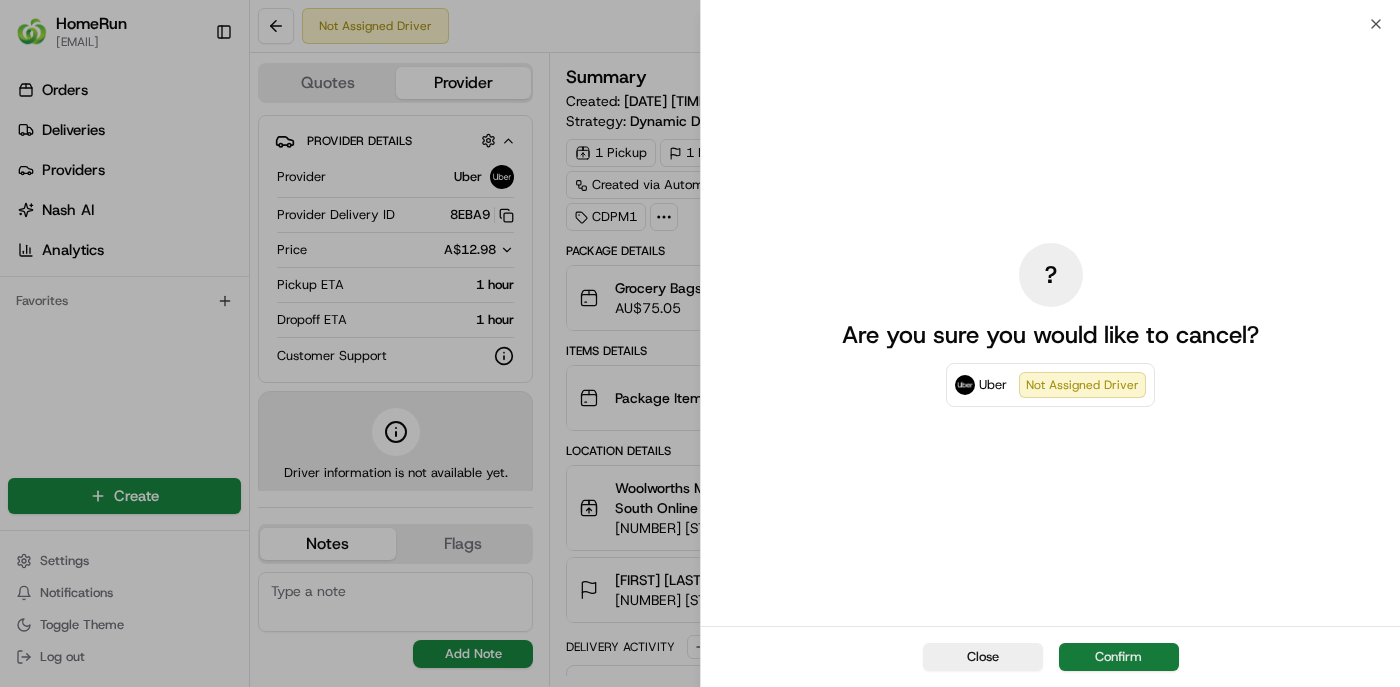 click on "Confirm" at bounding box center [1119, 657] 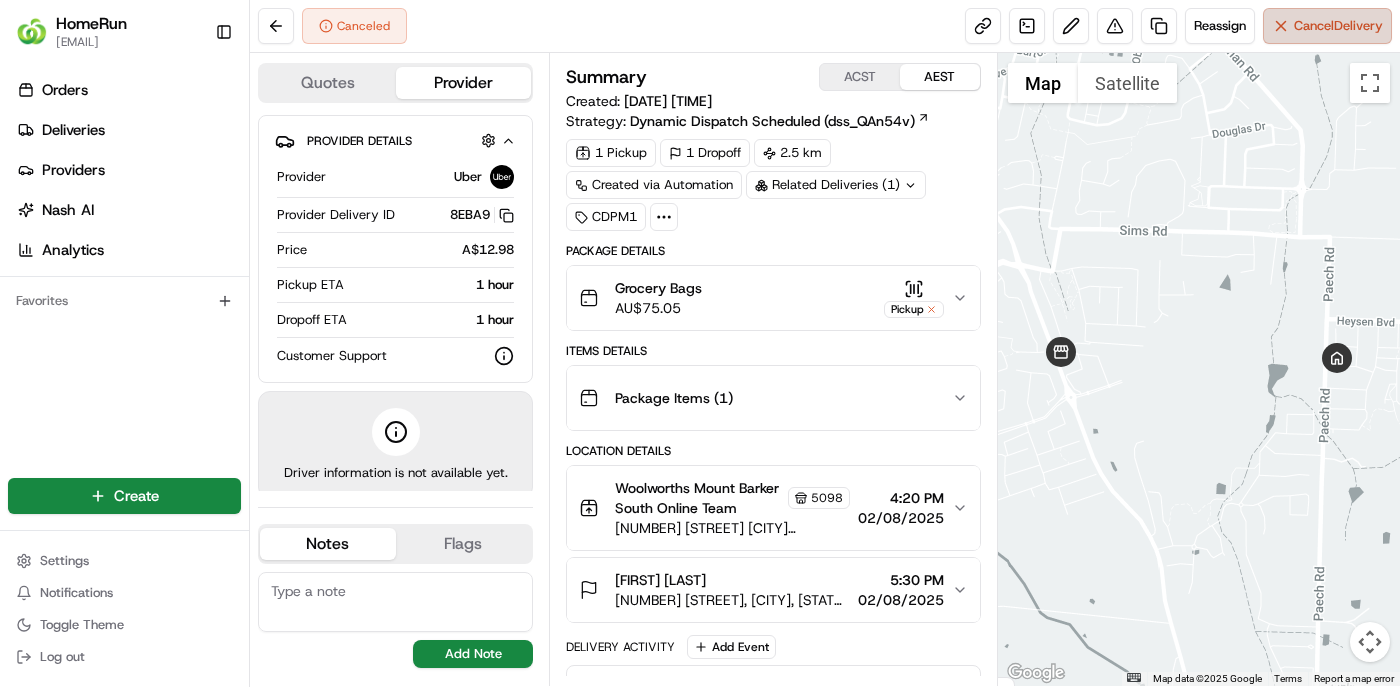 click on "Cancel  Delivery" at bounding box center [1327, 26] 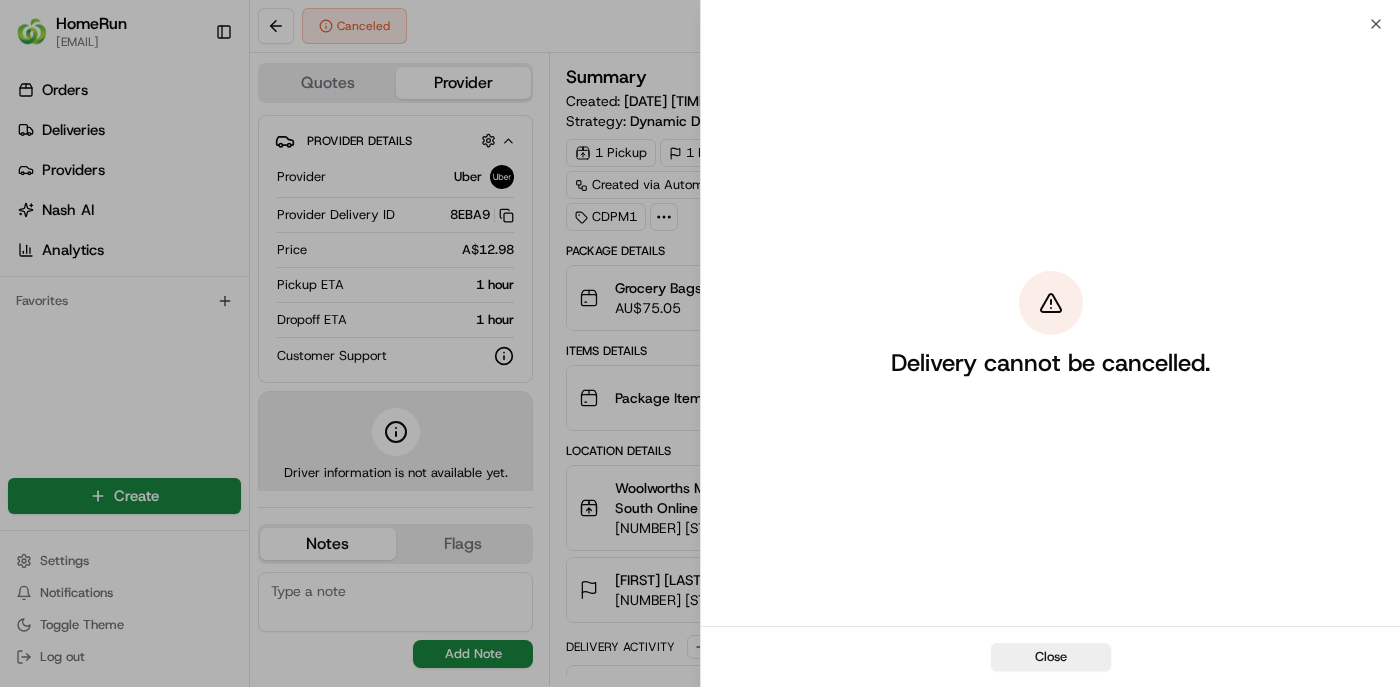 click on "Close Delivery cannot be cancelled. Close" at bounding box center (1050, 343) 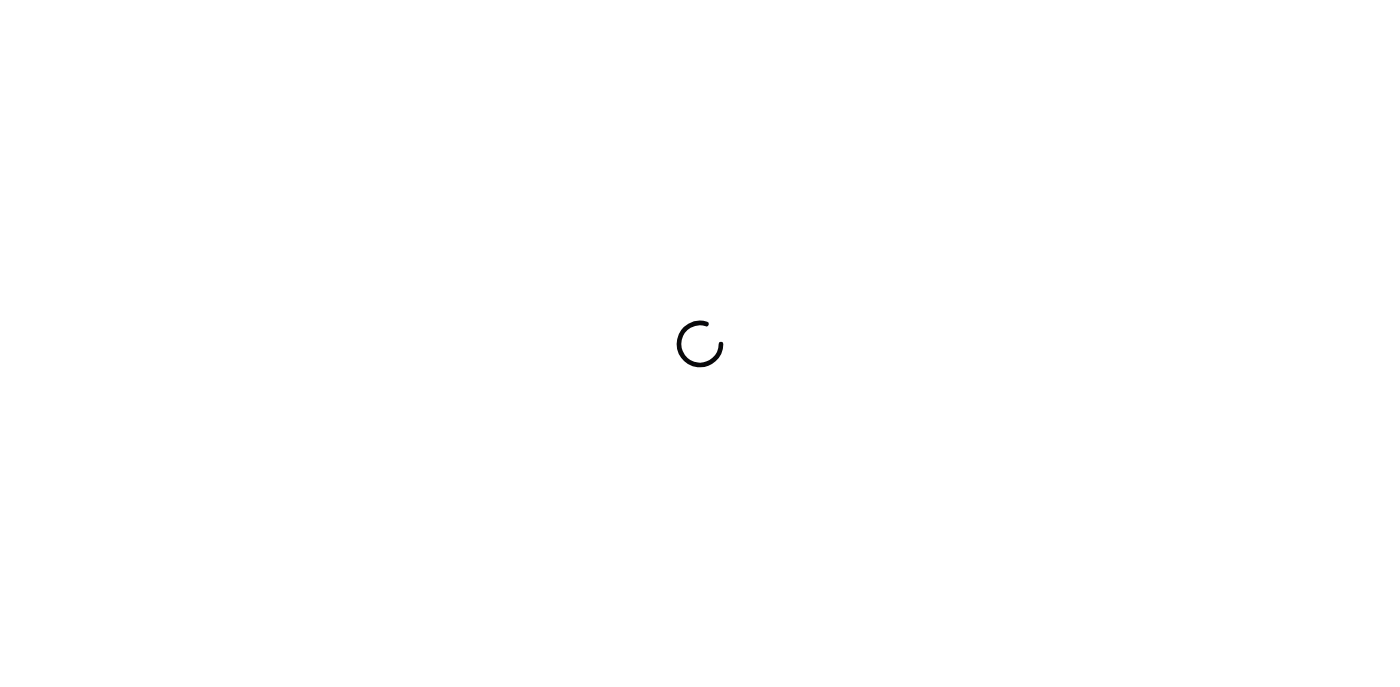 scroll, scrollTop: 0, scrollLeft: 0, axis: both 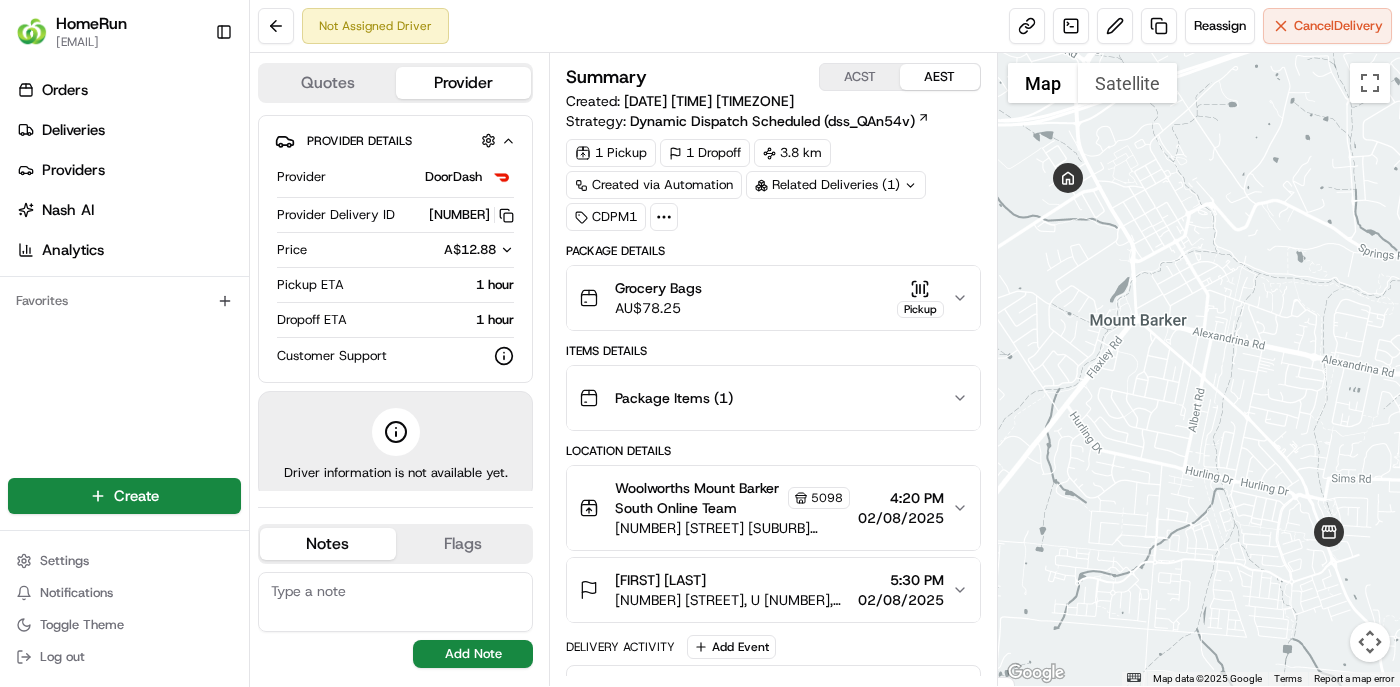 click on "Not Assigned Driver Reassign Cancel  Delivery" at bounding box center (825, 26) 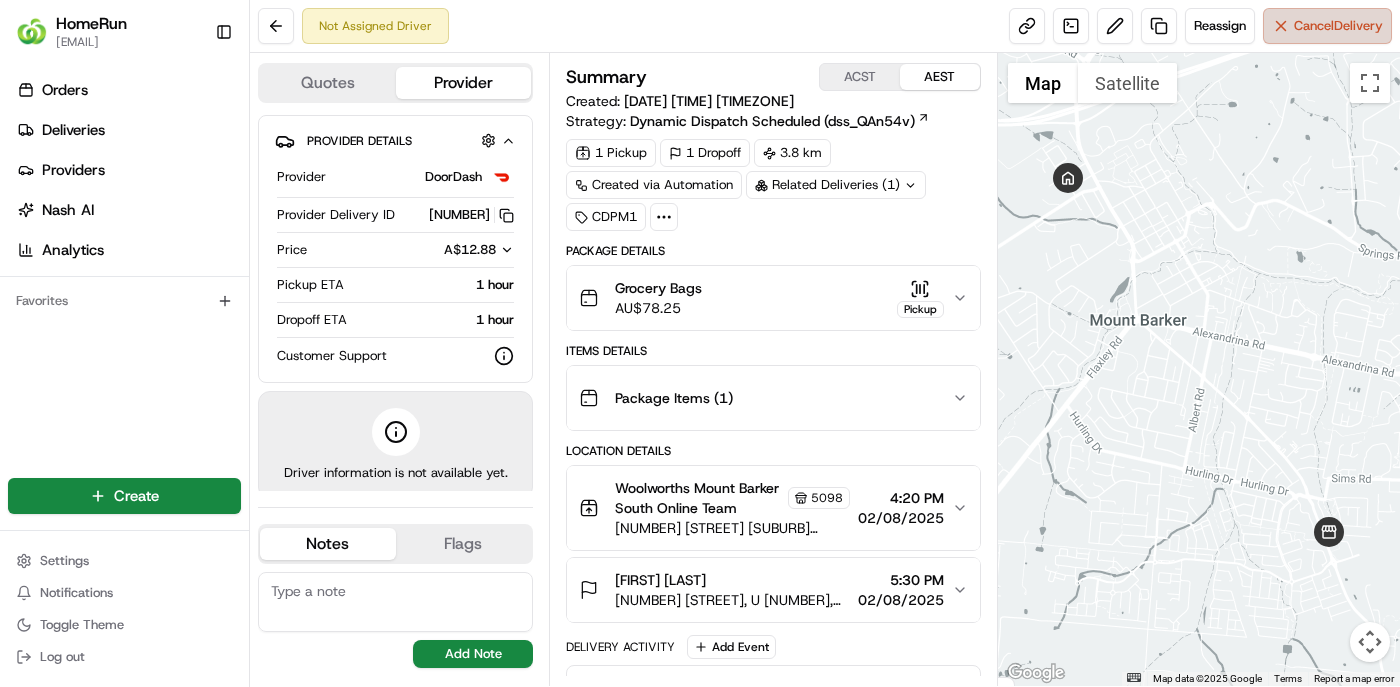 click on "Cancel  Delivery" at bounding box center (1327, 26) 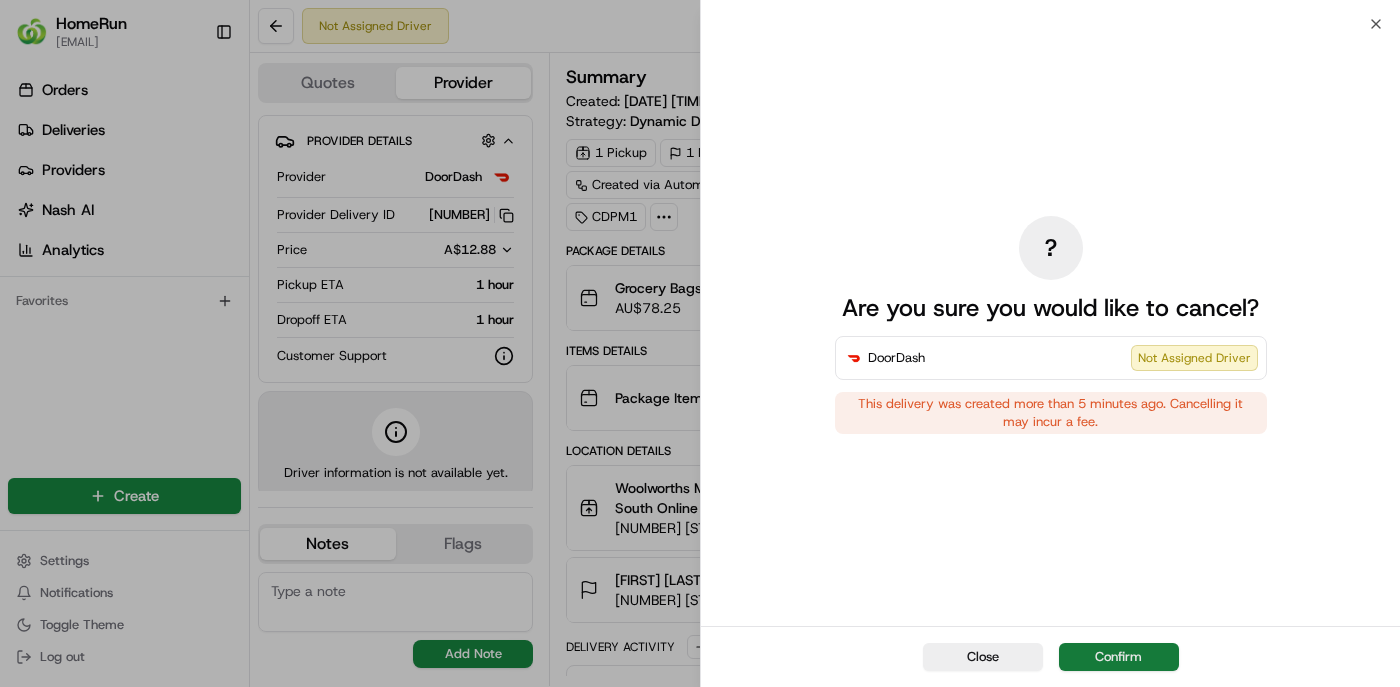 click on "Confirm" at bounding box center (1119, 657) 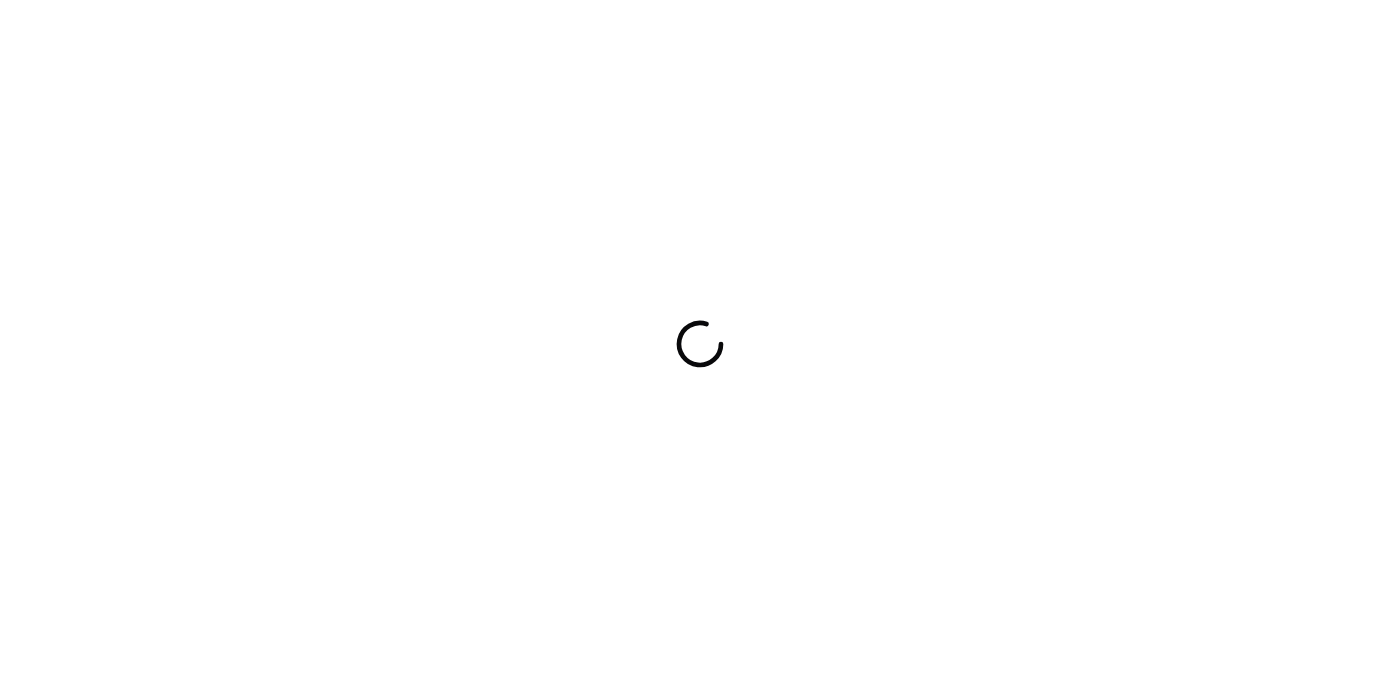 scroll, scrollTop: 0, scrollLeft: 0, axis: both 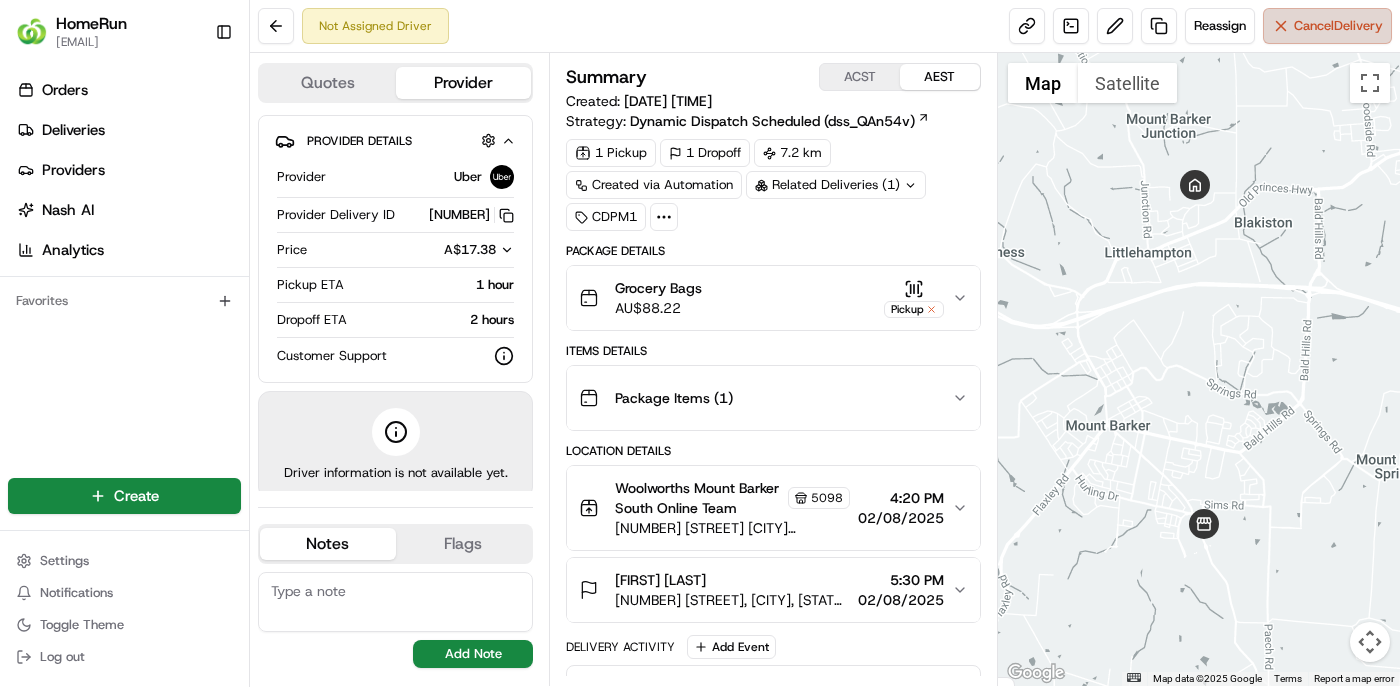 click on "Cancel  Delivery" at bounding box center (1327, 26) 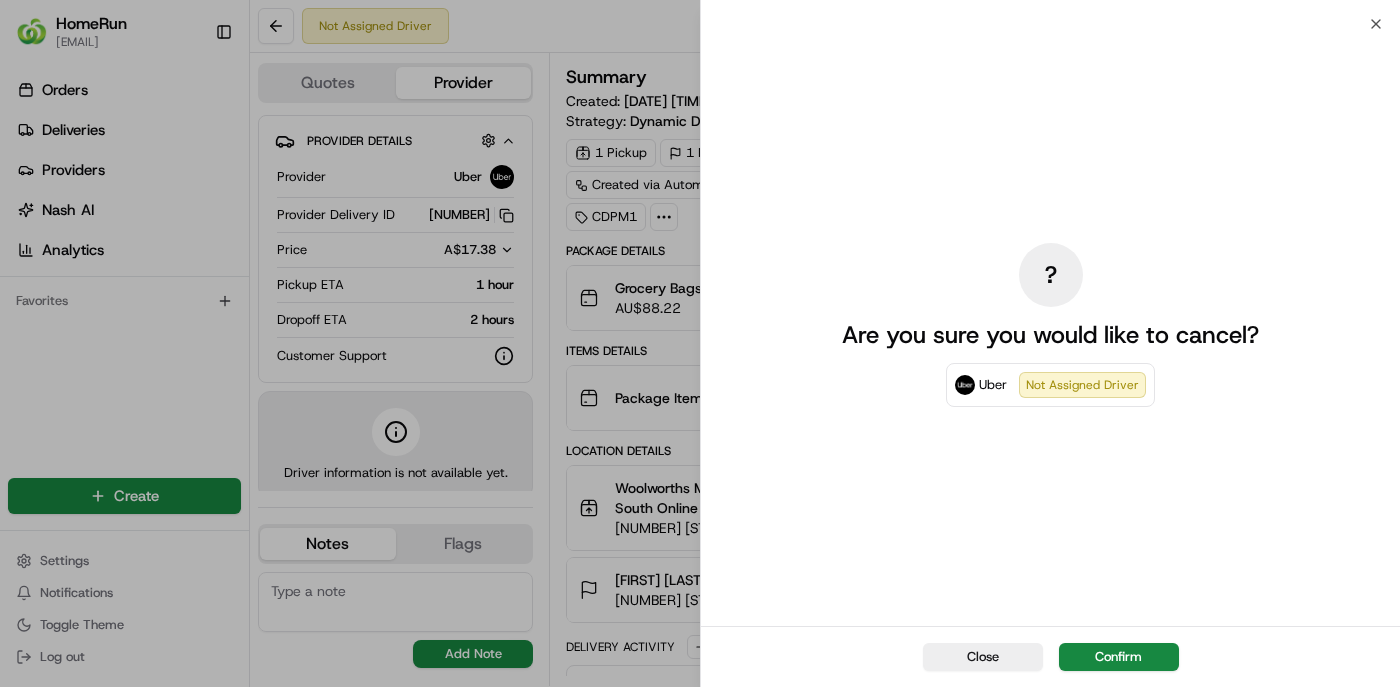 click on "Confirm" at bounding box center [1119, 657] 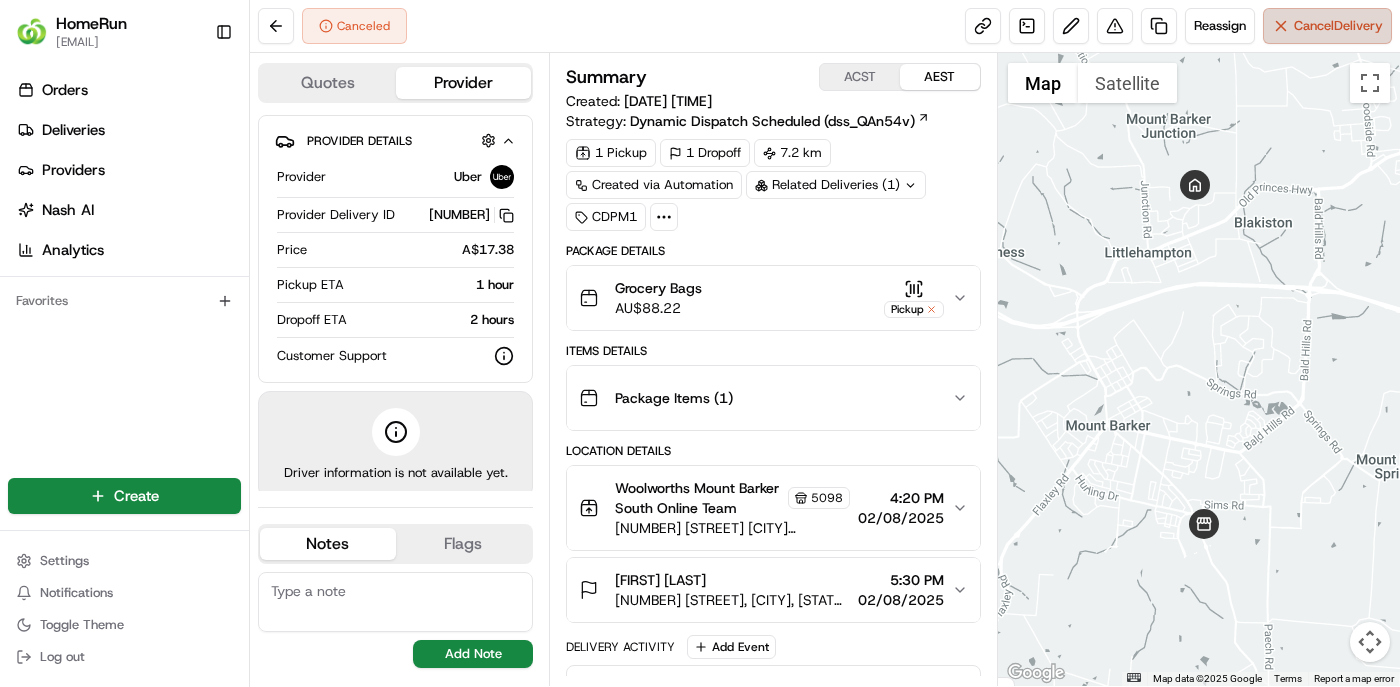 click on "Cancel  Delivery" at bounding box center [1338, 26] 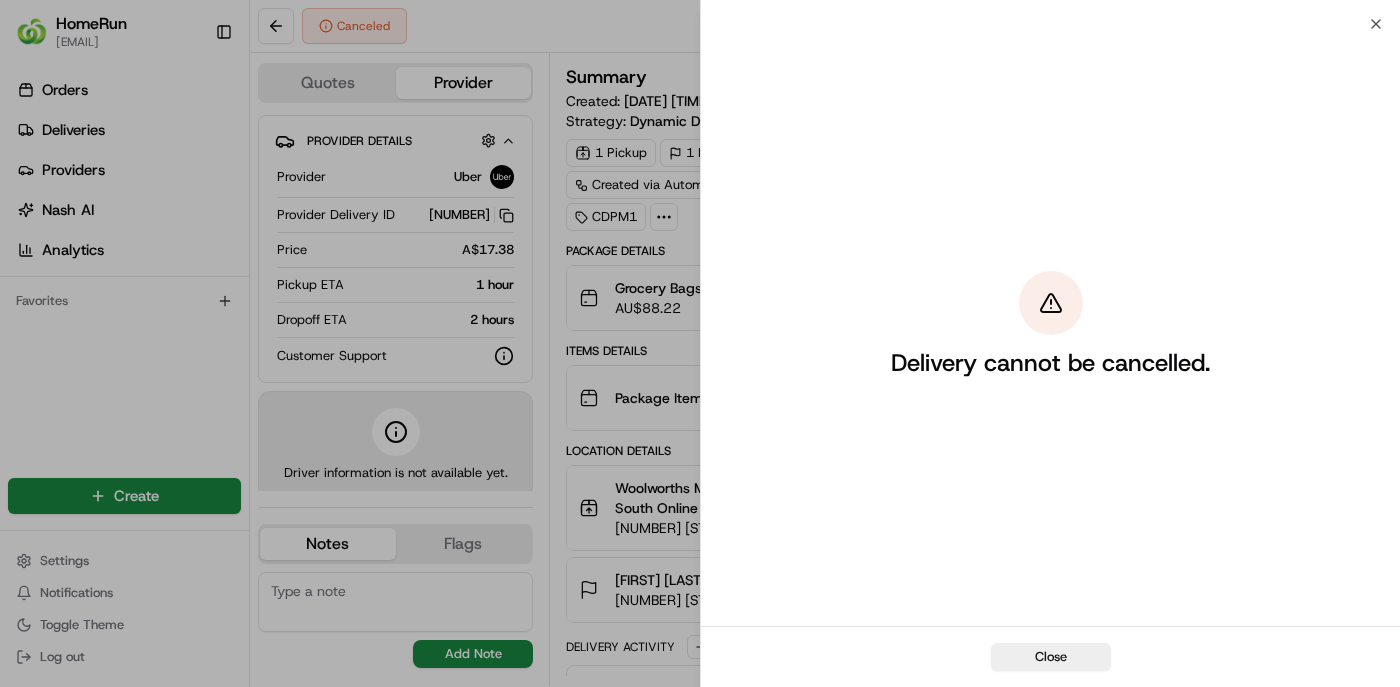 drag, startPoint x: 638, startPoint y: 446, endPoint x: 692, endPoint y: 433, distance: 55.542778 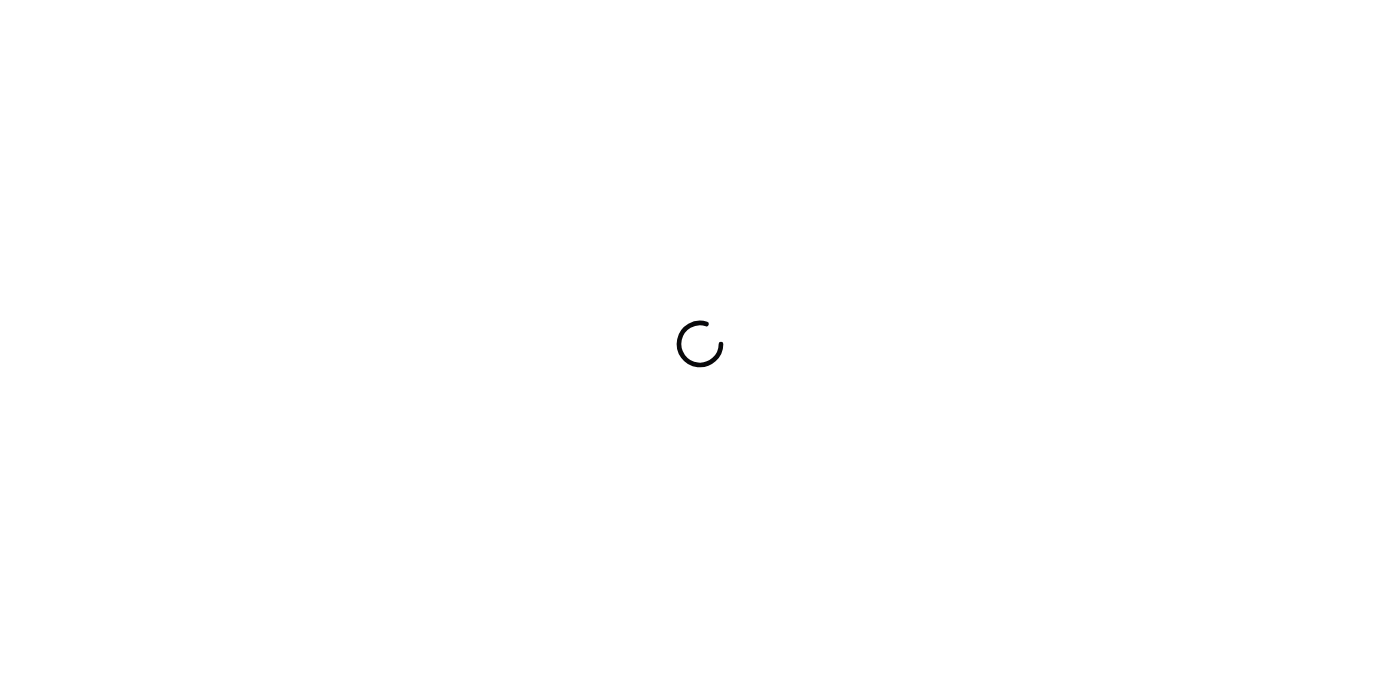 scroll, scrollTop: 0, scrollLeft: 0, axis: both 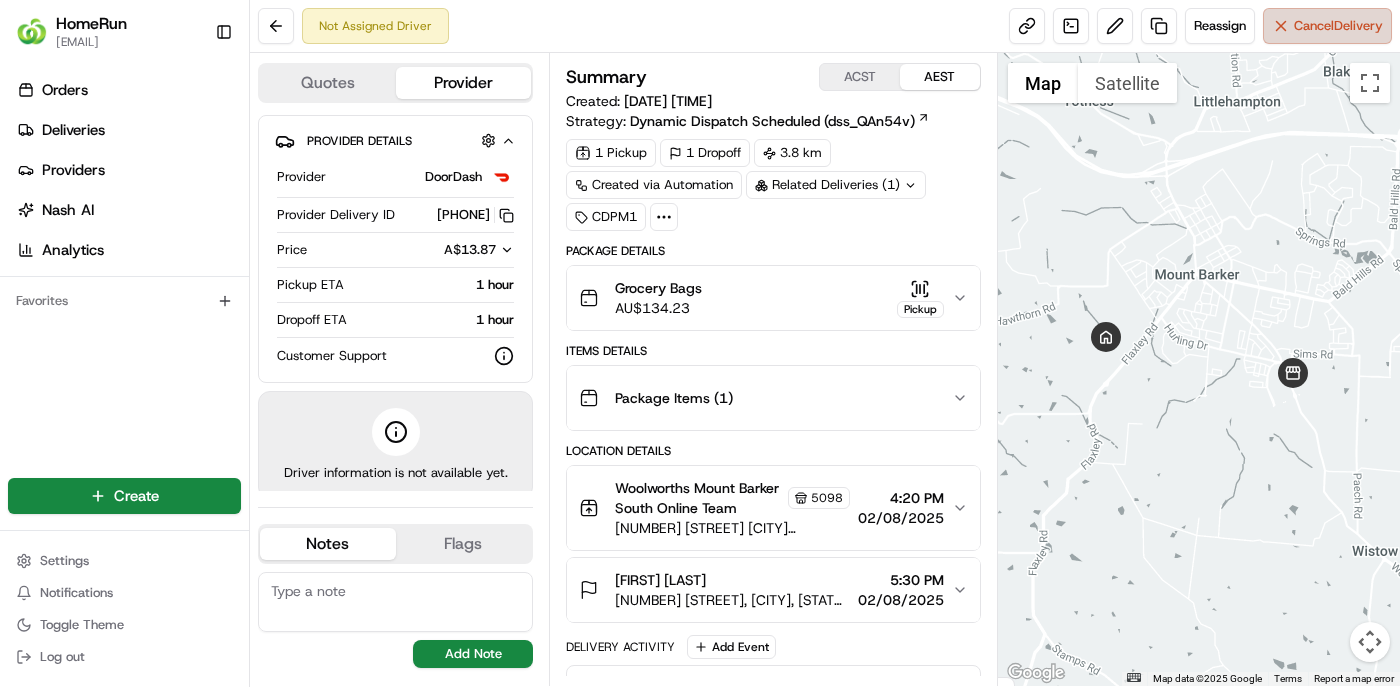 click on "Cancel  Delivery" at bounding box center [1338, 26] 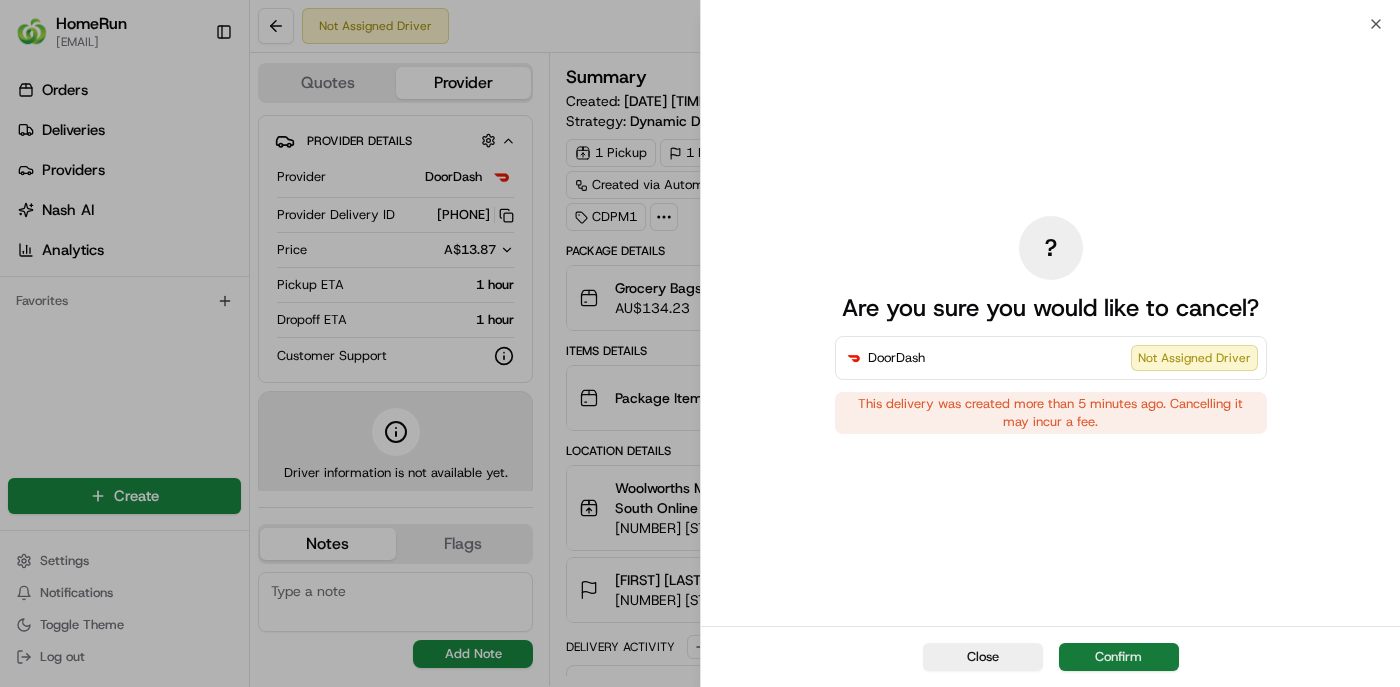 click on "Confirm" at bounding box center (1119, 657) 